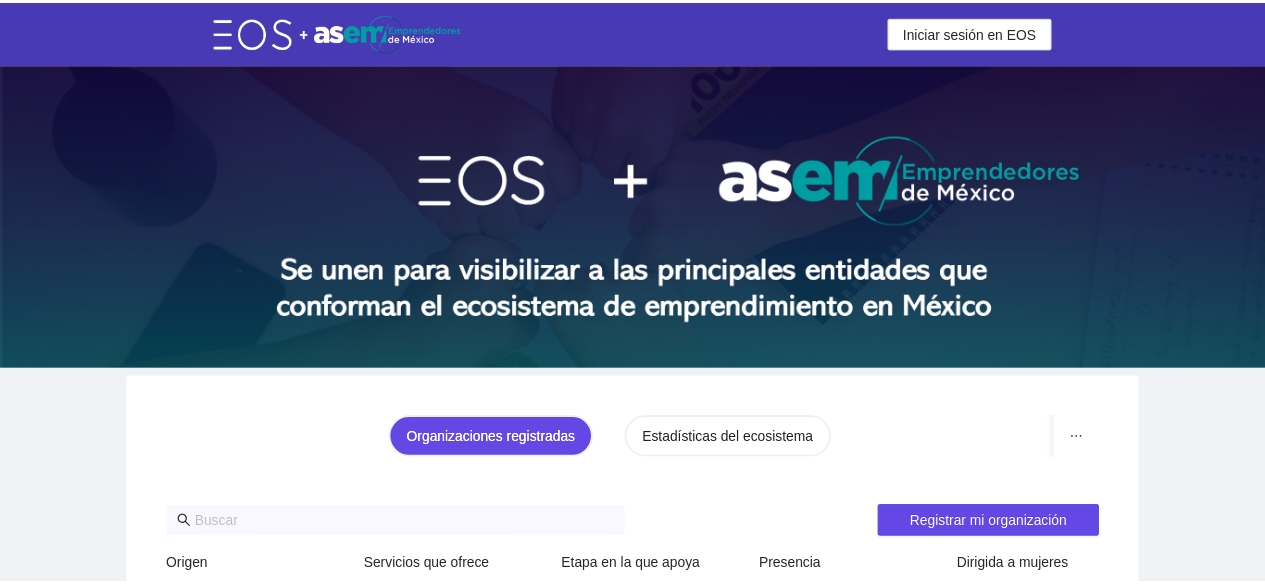 scroll, scrollTop: 0, scrollLeft: 0, axis: both 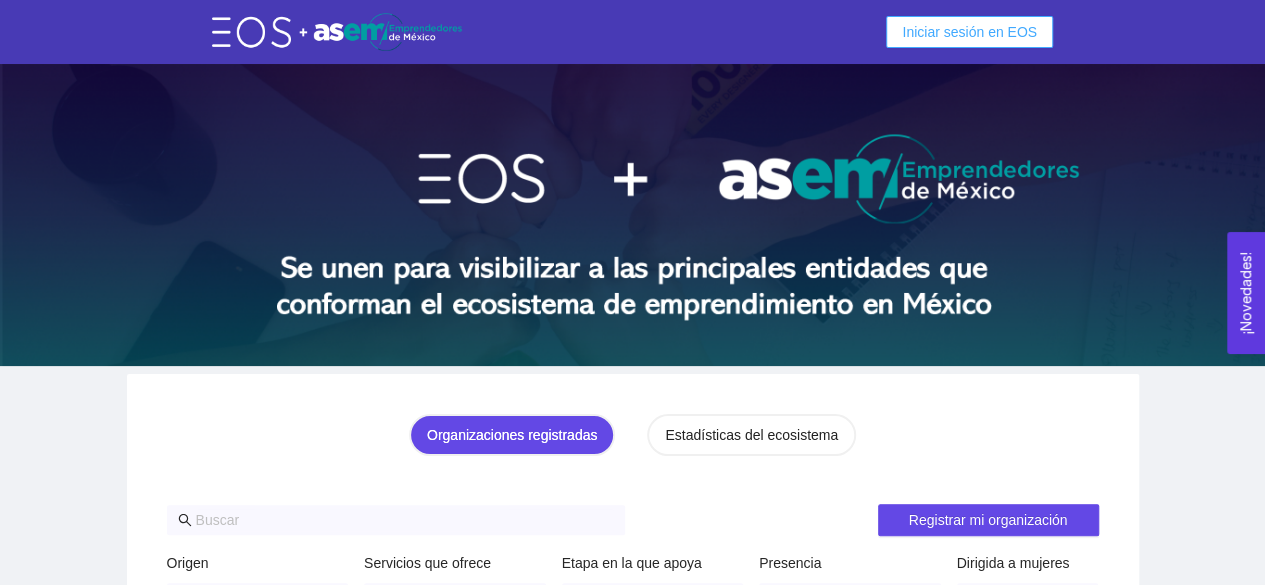 click on "Iniciar sesión en EOS" at bounding box center [969, 32] 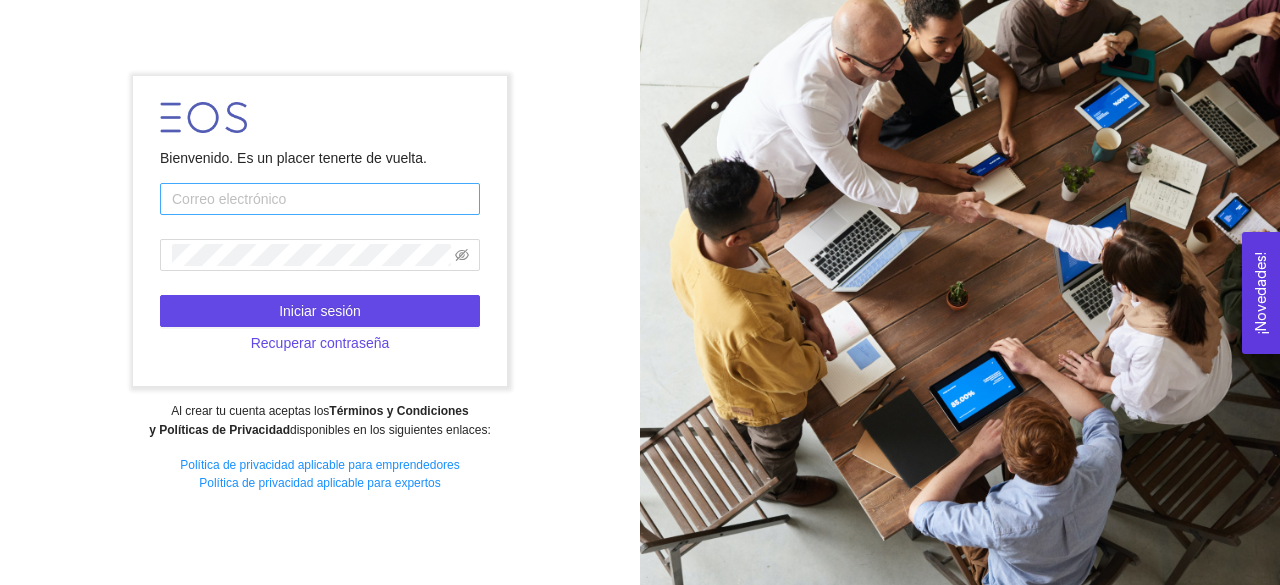 click at bounding box center (320, 199) 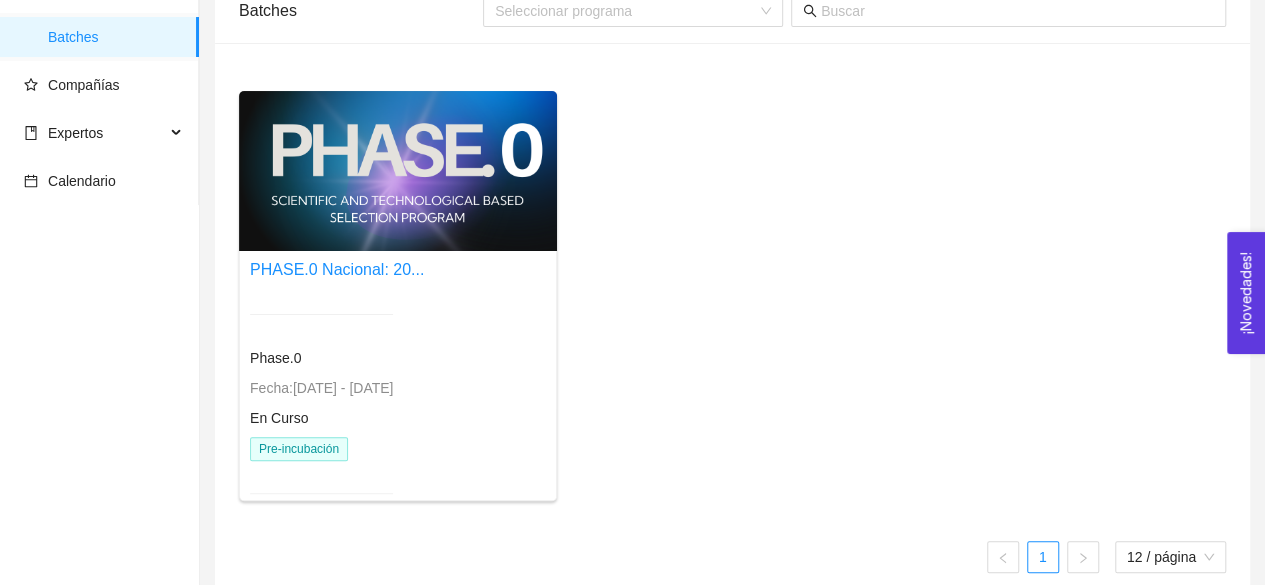 click on "Fecha:  [DATE] - [DATE]" at bounding box center [321, 388] 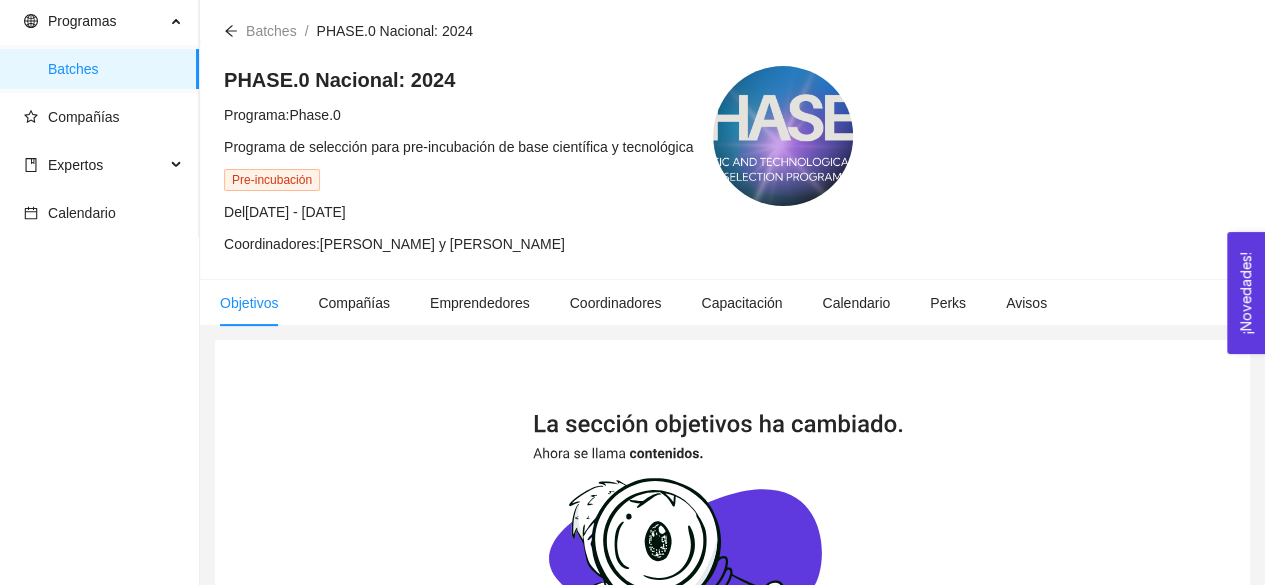 scroll, scrollTop: 0, scrollLeft: 0, axis: both 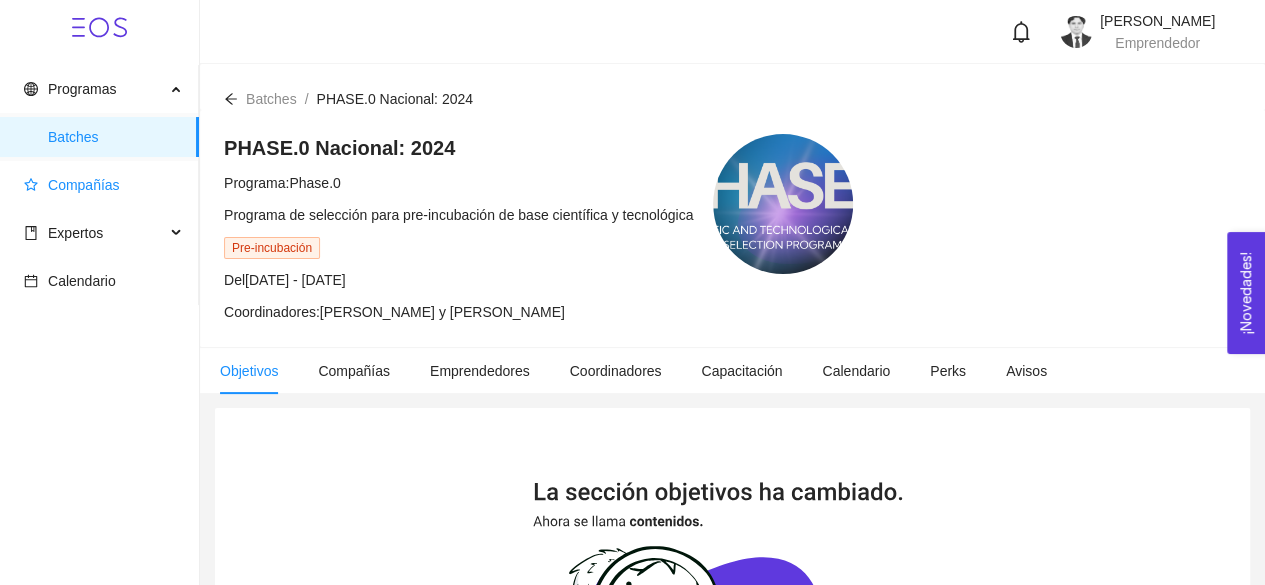 click on "Compañías" at bounding box center (84, 185) 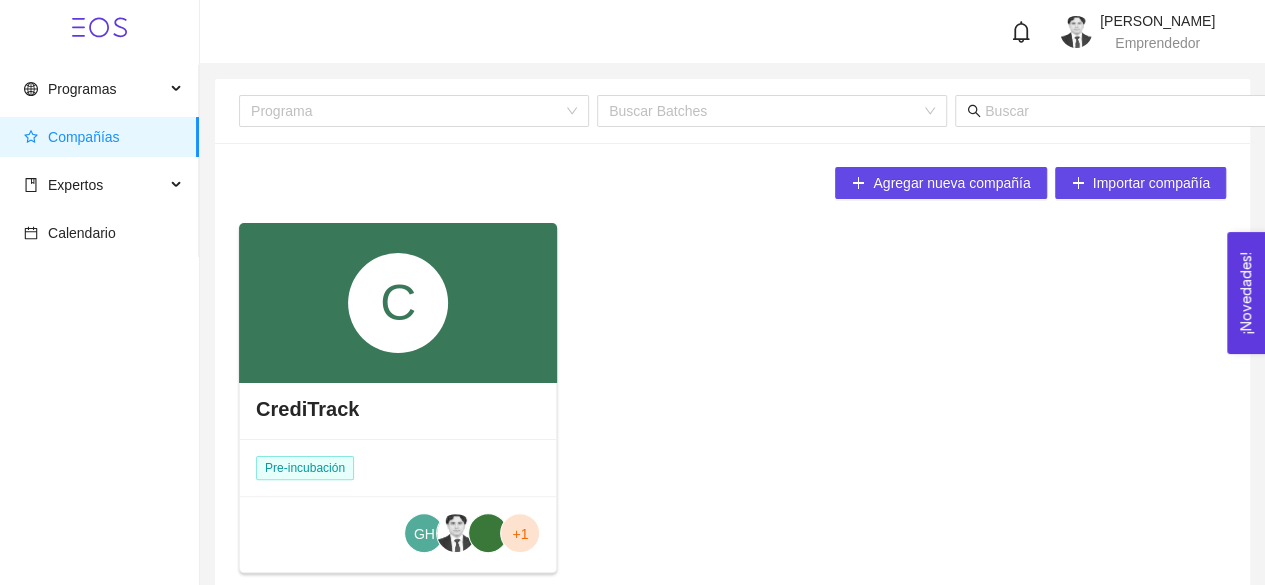 scroll, scrollTop: 98, scrollLeft: 0, axis: vertical 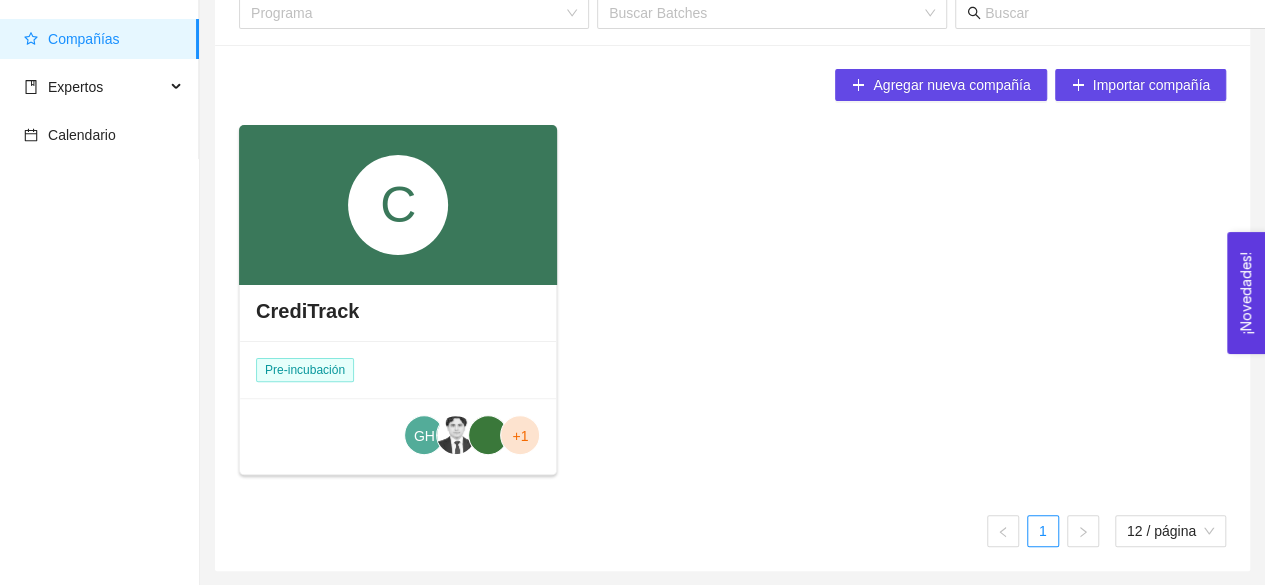 click on "CrediTrack" at bounding box center [398, 311] 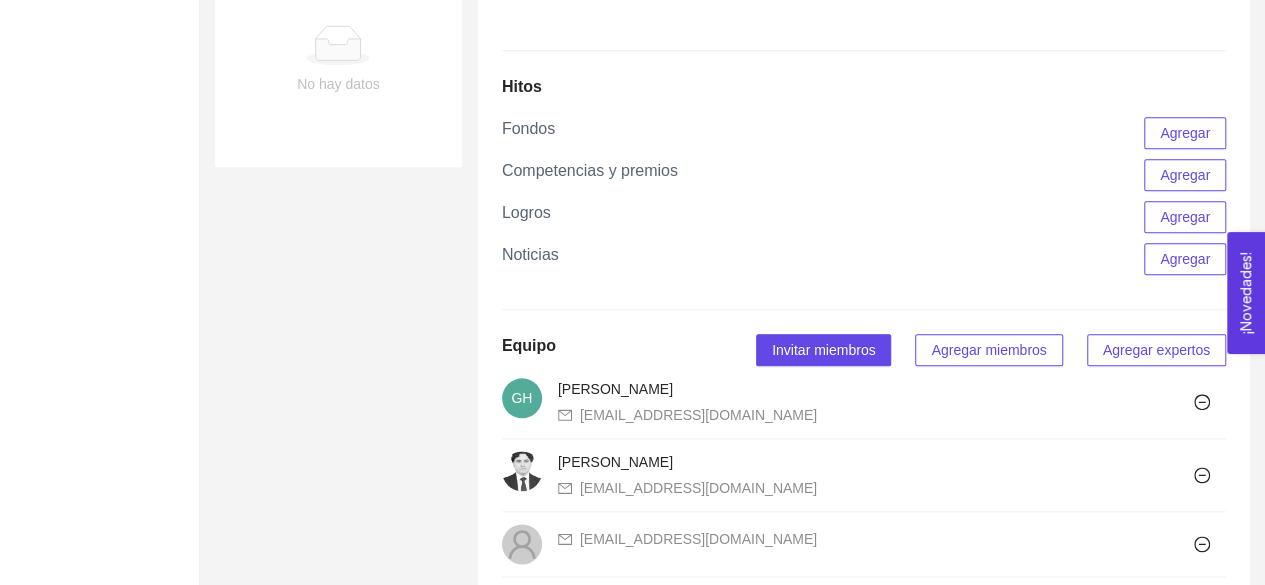 scroll, scrollTop: 1098, scrollLeft: 0, axis: vertical 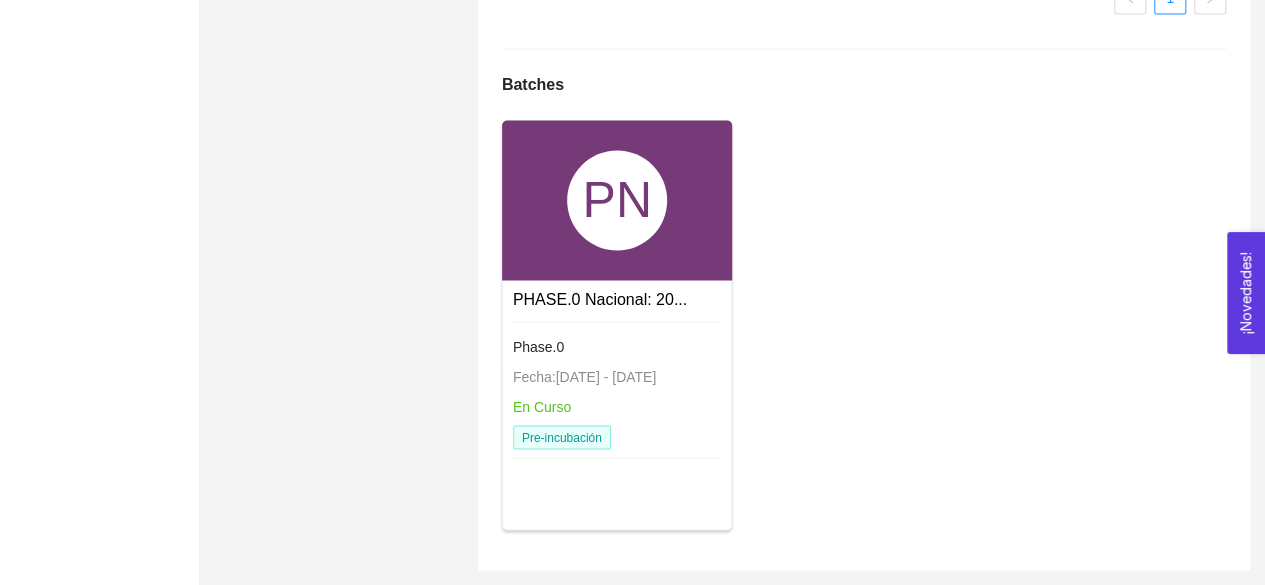click on "Phase.0 Fecha:  [DATE] - [DATE] En Curso Pre-incubación" at bounding box center (617, 392) 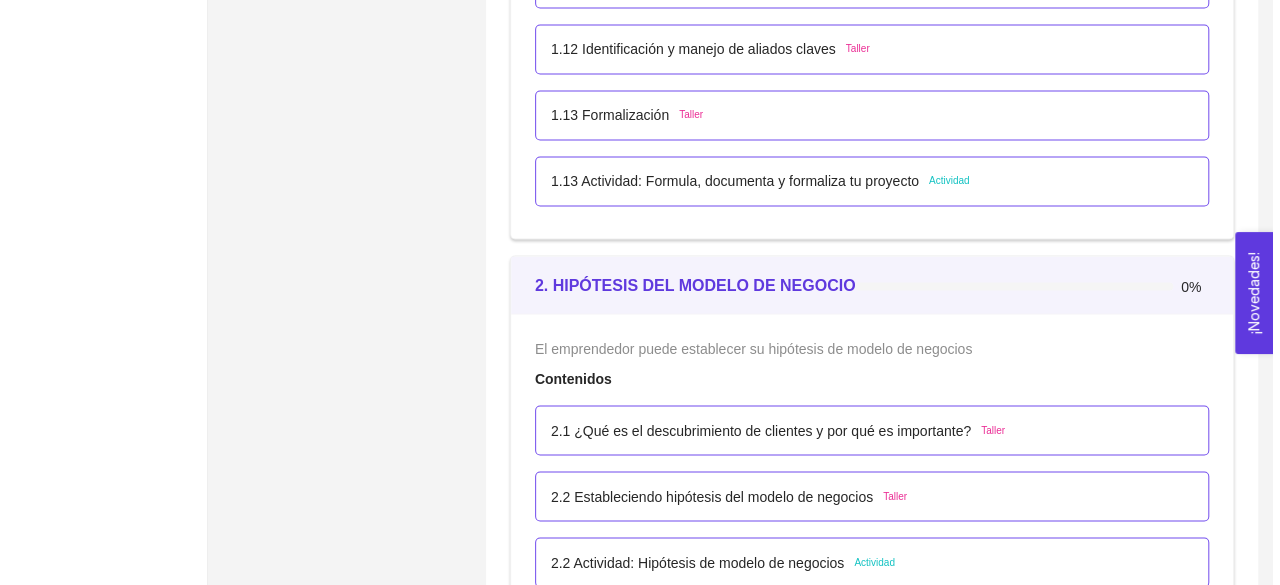 scroll, scrollTop: 1798, scrollLeft: 0, axis: vertical 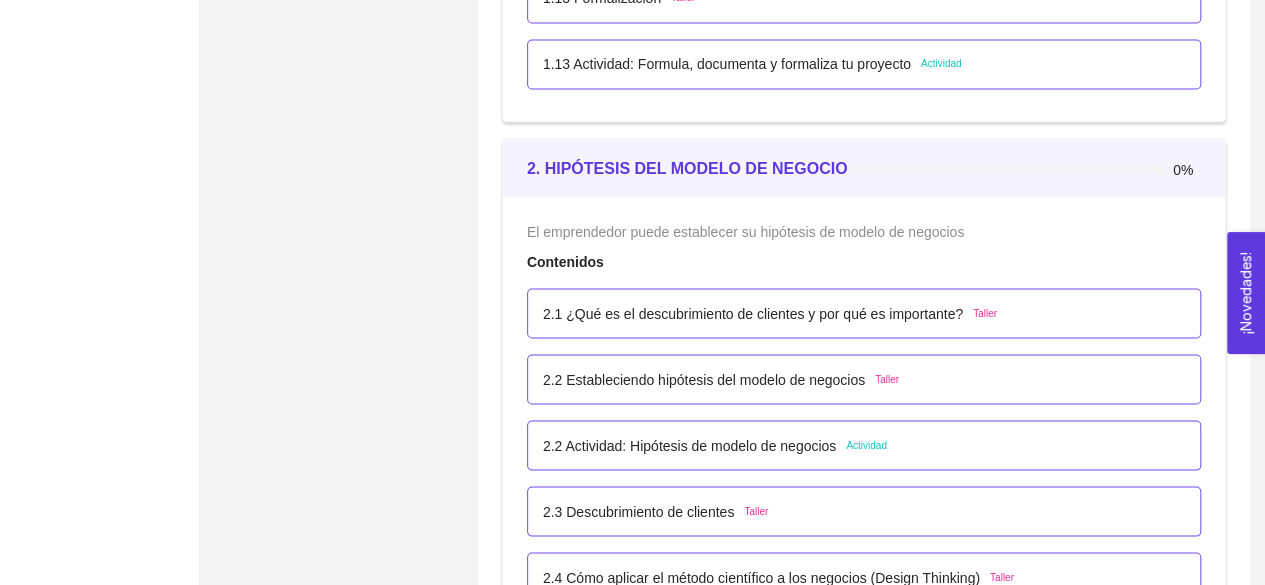 click on "Taller" at bounding box center (985, 313) 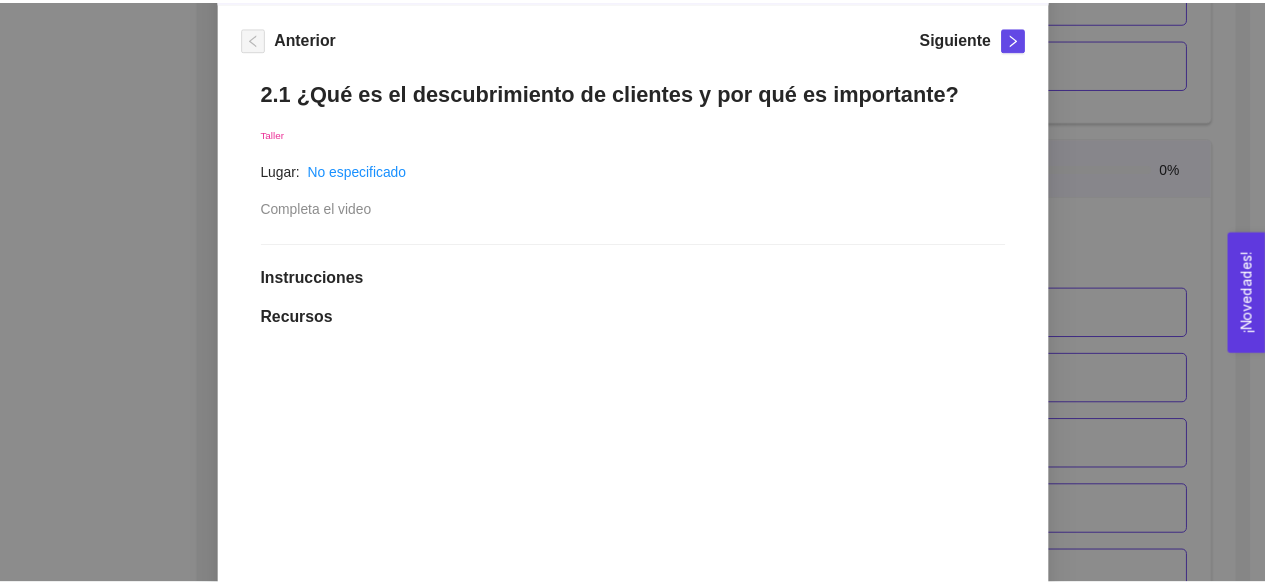 scroll, scrollTop: 300, scrollLeft: 0, axis: vertical 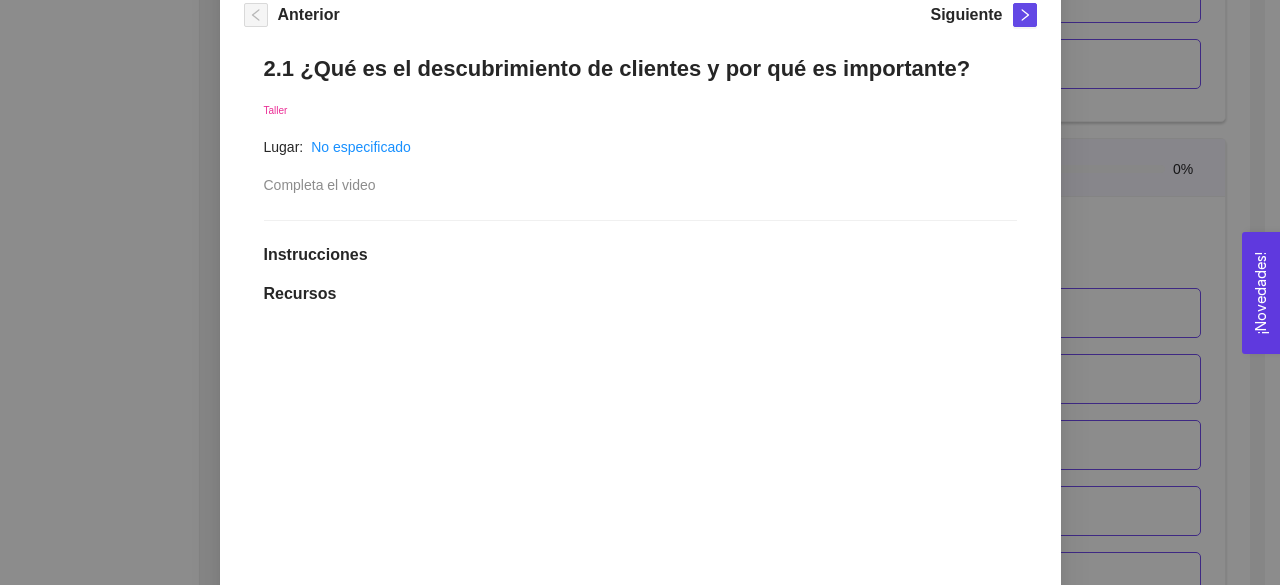click on "2. HIPÓTESIS DEL MODELO DE NEGOCIO El emprendedor puede establecer su hipótesis de modelo de negocios Asignado por  [PERSON_NAME]   ( Coordinador ) Pendiente Completado Verificado Anterior Siguiente 2.1 ¿Qué es el descubrimiento de clientes y por qué es importante? Taller Lugar: No especificado Completa el video Instrucciones Recursos link [URL][DOMAIN_NAME] Historial de entrega No hay datos Comentarios Enviar comentarios Cancelar Aceptar" at bounding box center [640, 292] 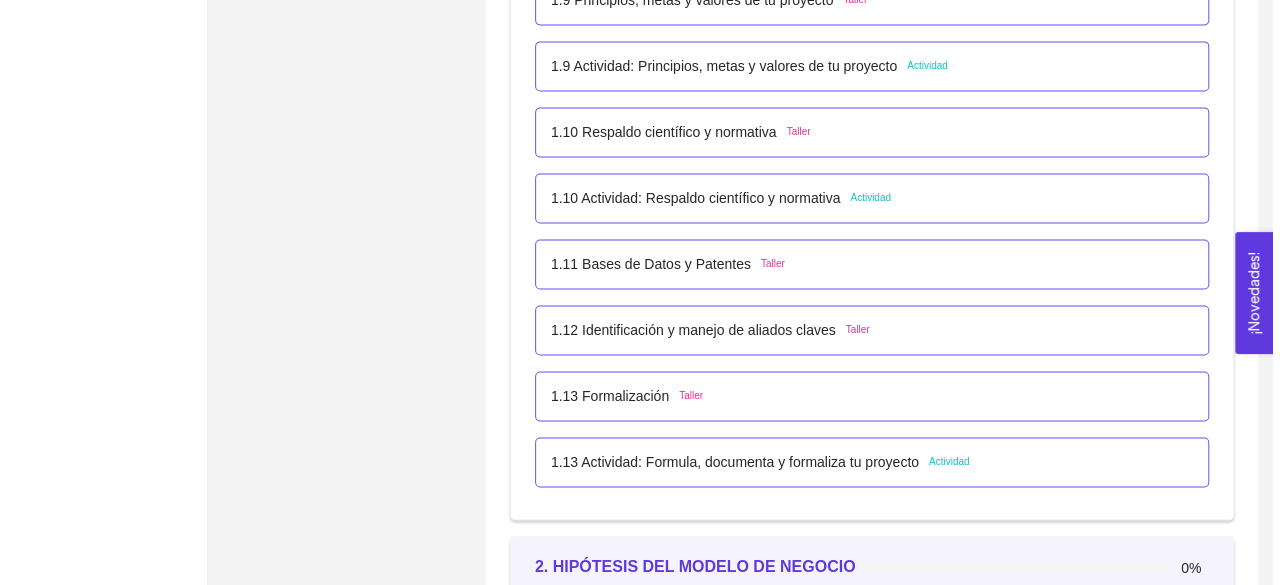 scroll, scrollTop: 1800, scrollLeft: 0, axis: vertical 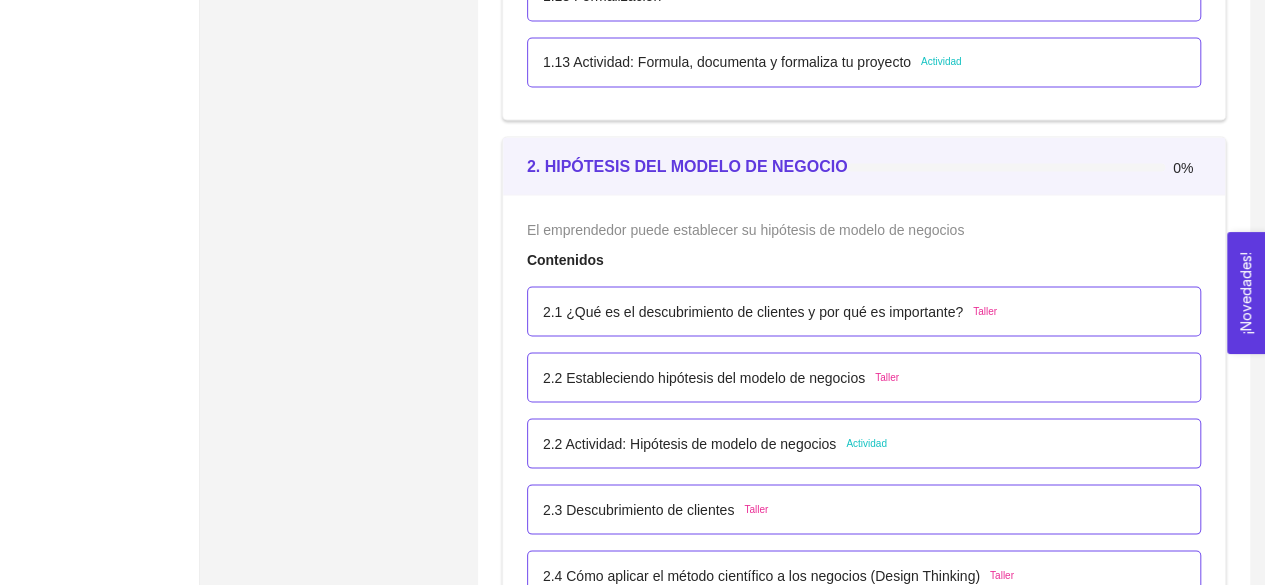 click on "2.1 ¿Qué es el descubrimiento de clientes y por qué es importante? Taller" at bounding box center (864, 311) 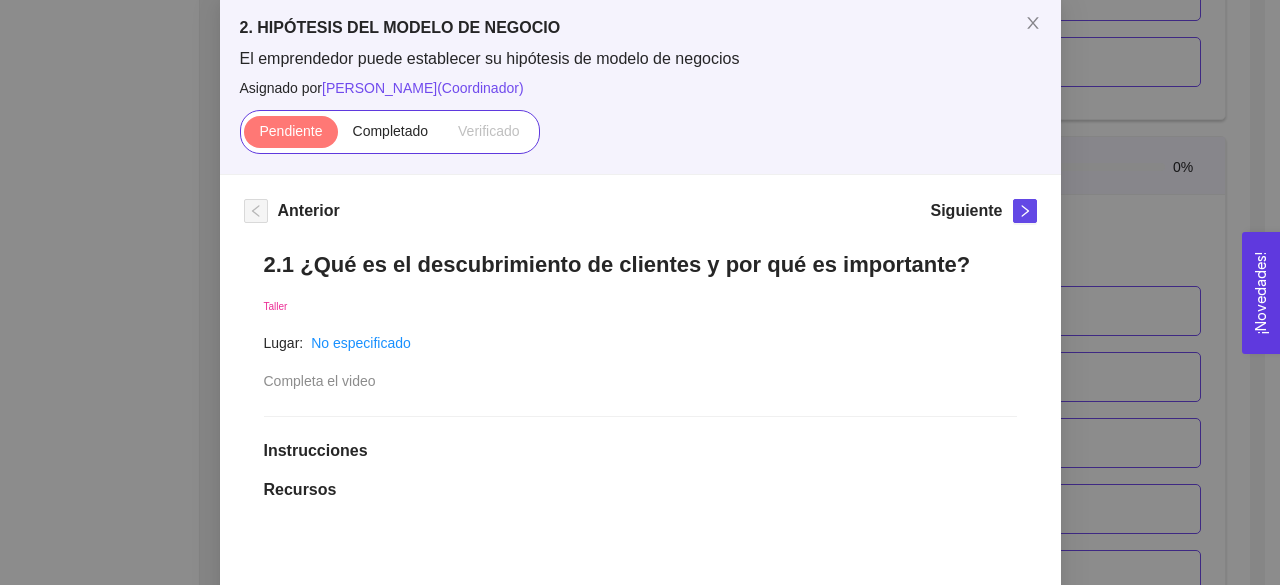 scroll, scrollTop: 0, scrollLeft: 0, axis: both 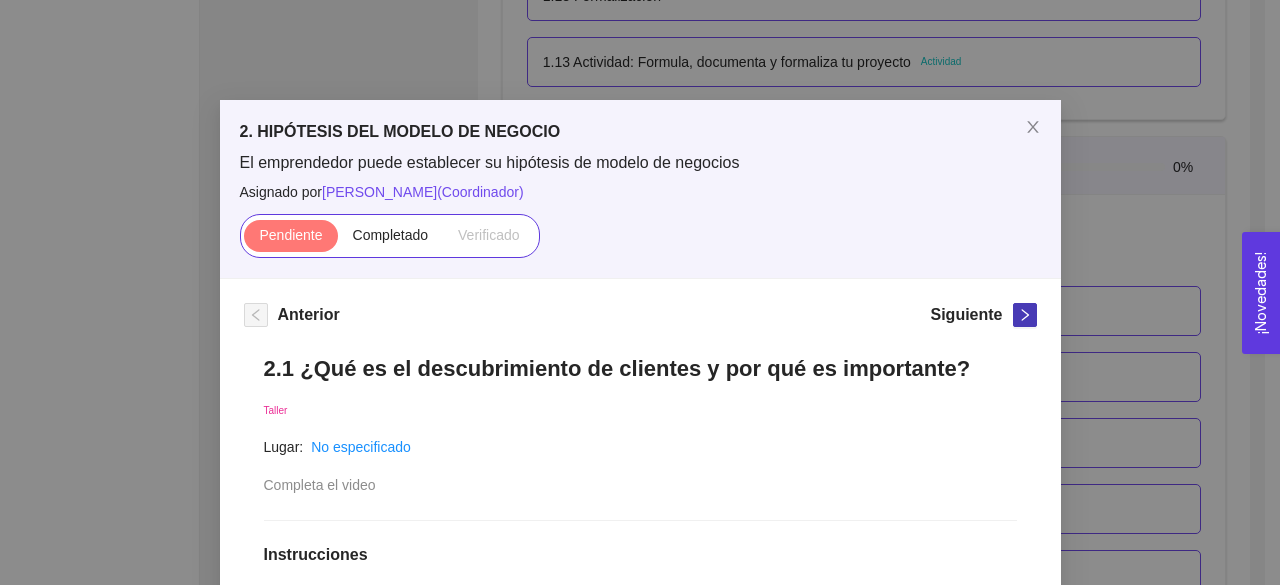 click 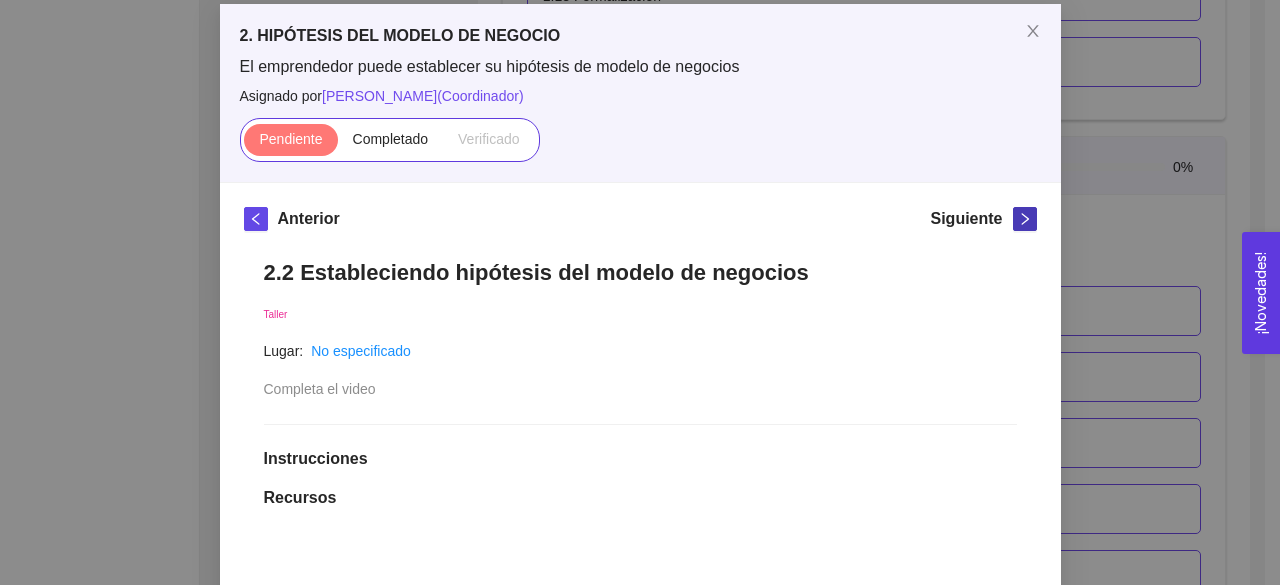 scroll, scrollTop: 200, scrollLeft: 0, axis: vertical 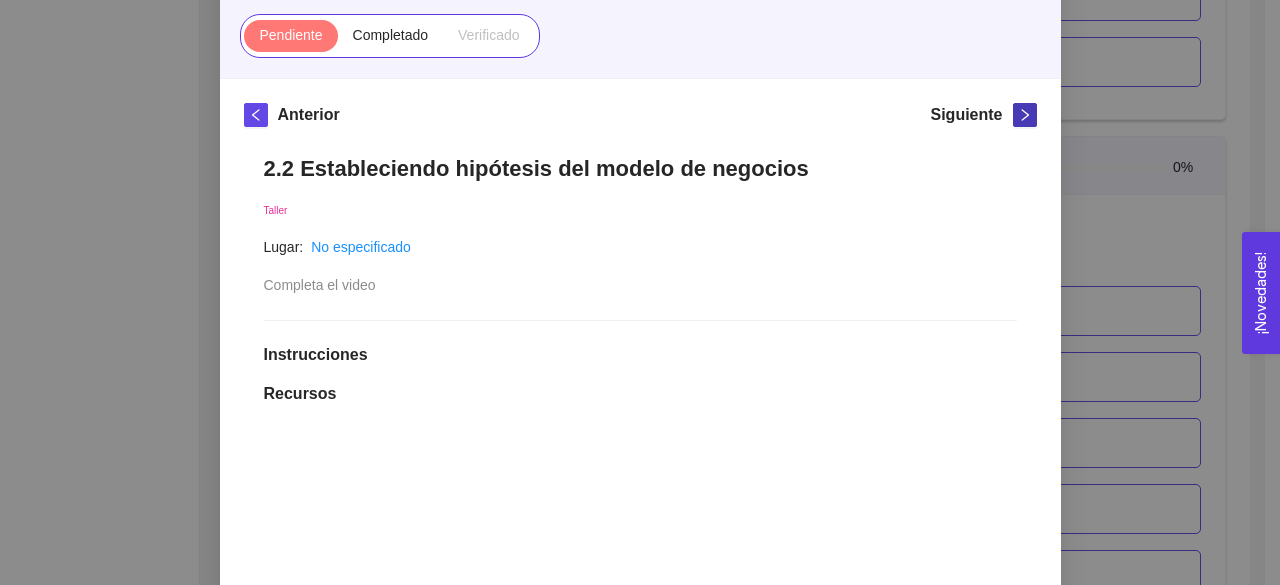 click 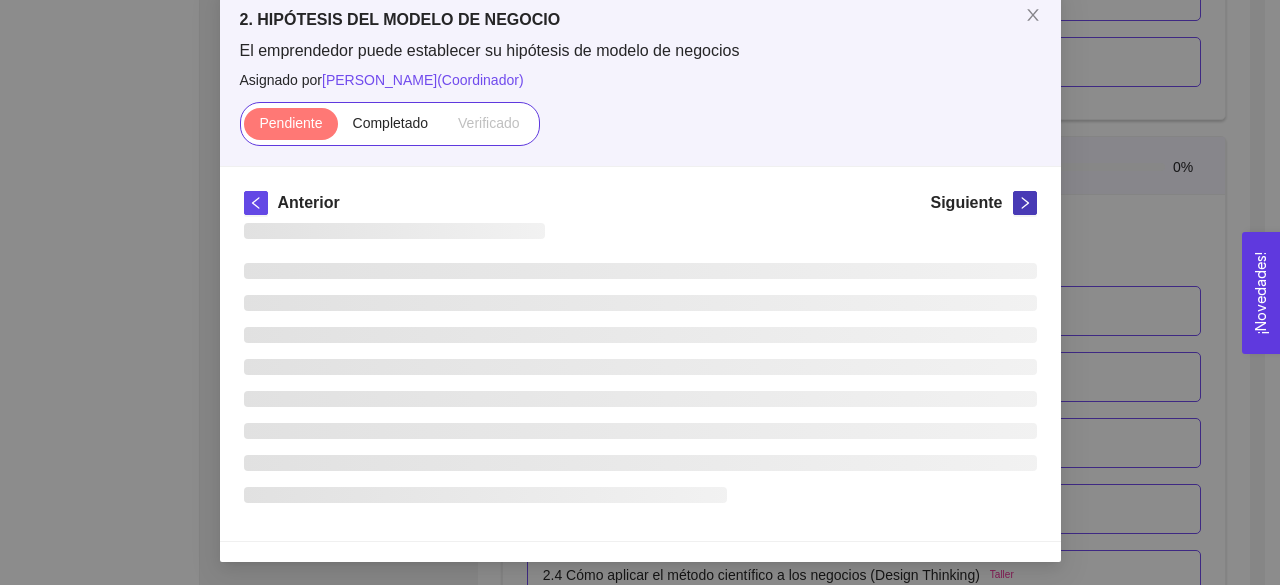 scroll, scrollTop: 200, scrollLeft: 0, axis: vertical 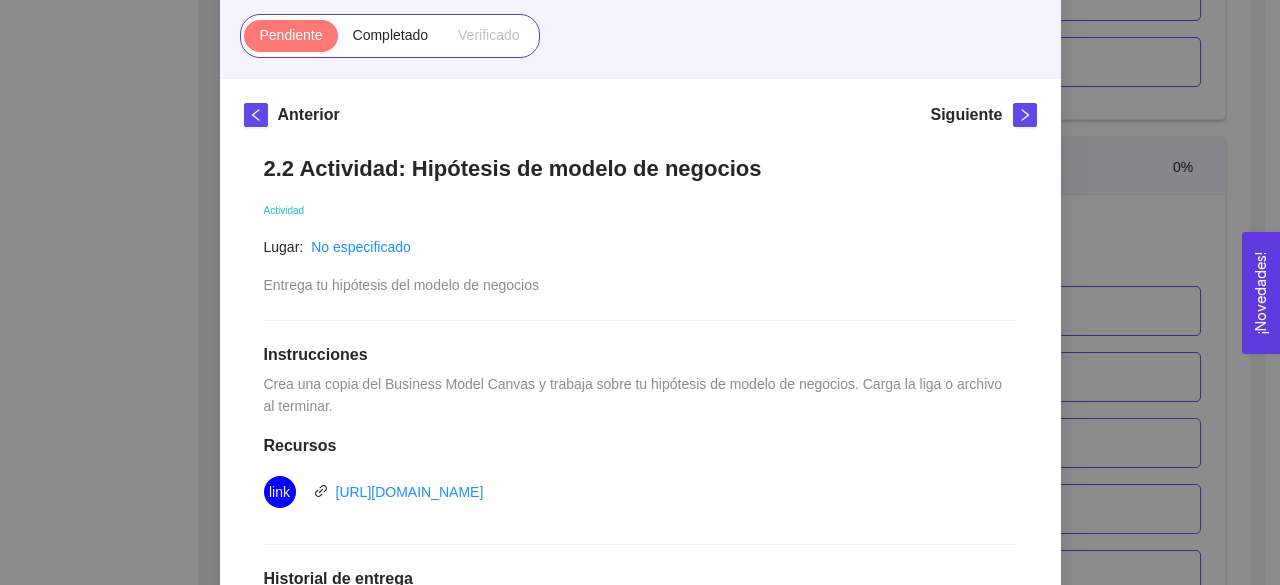 click on "Entrega tu hipótesis del modelo de negocios" at bounding box center [402, 285] 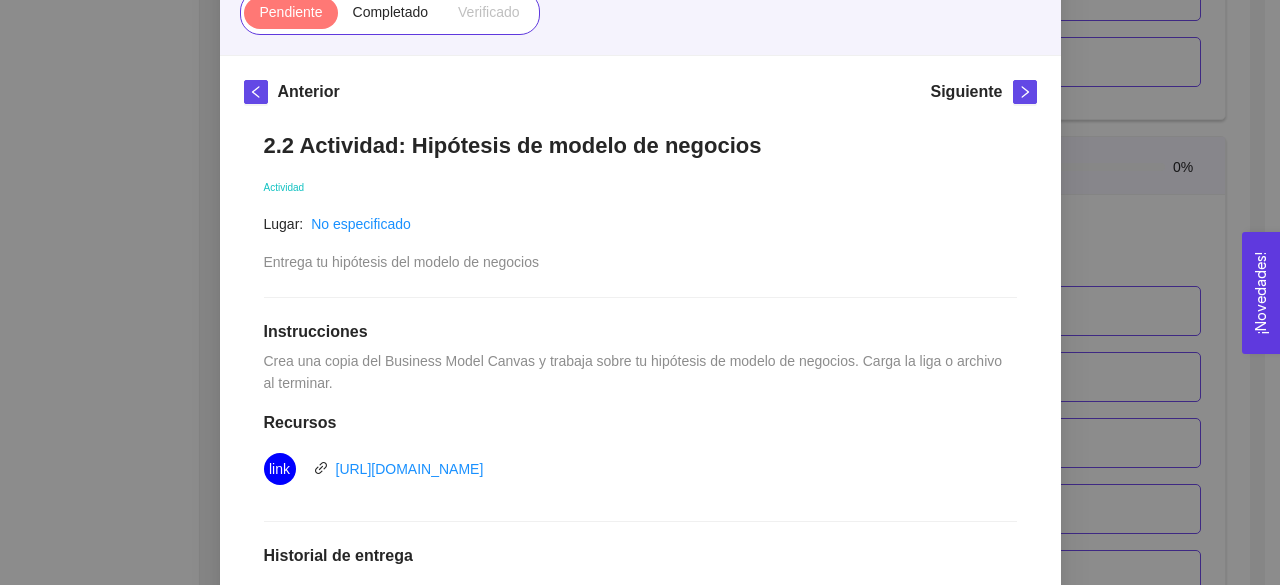 scroll, scrollTop: 199, scrollLeft: 0, axis: vertical 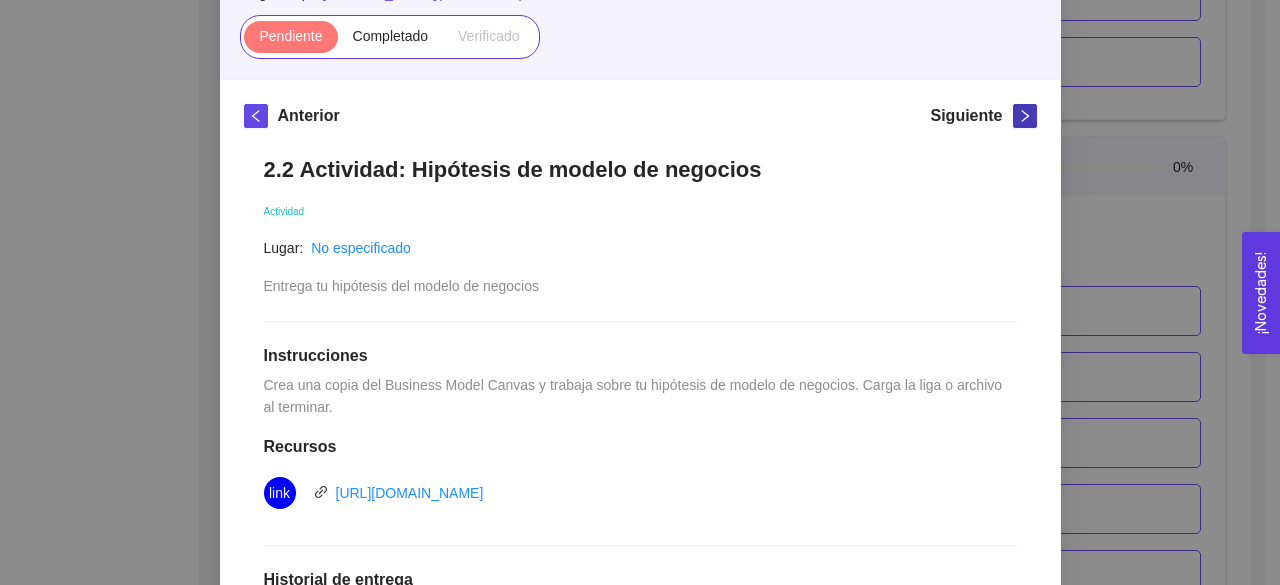 click 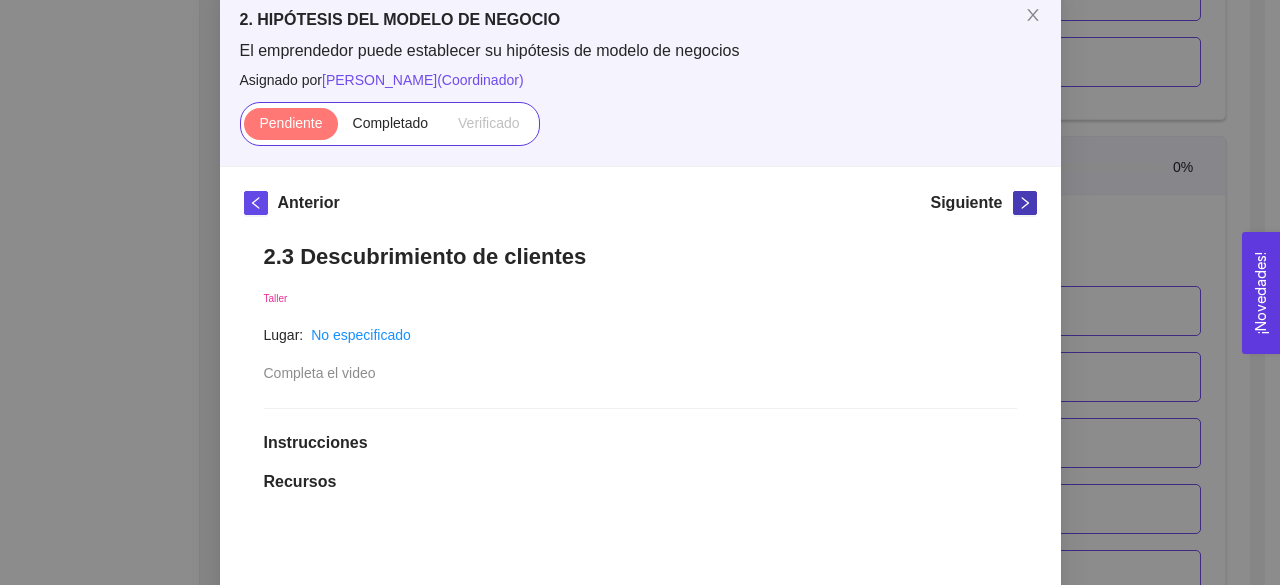 scroll, scrollTop: 199, scrollLeft: 0, axis: vertical 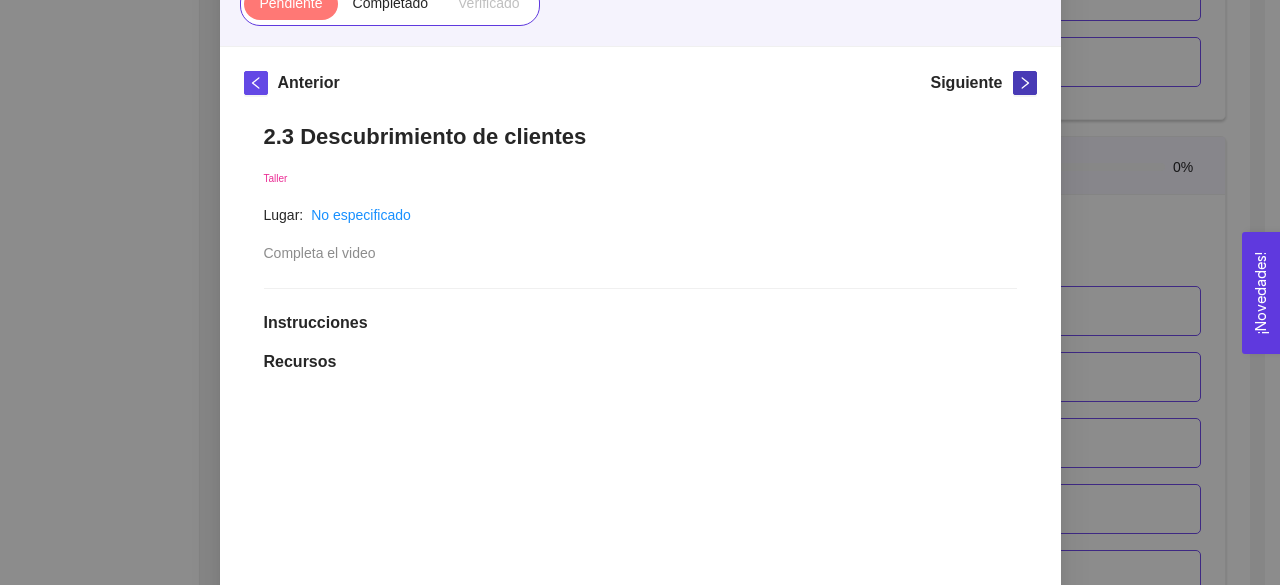 click at bounding box center (1025, 83) 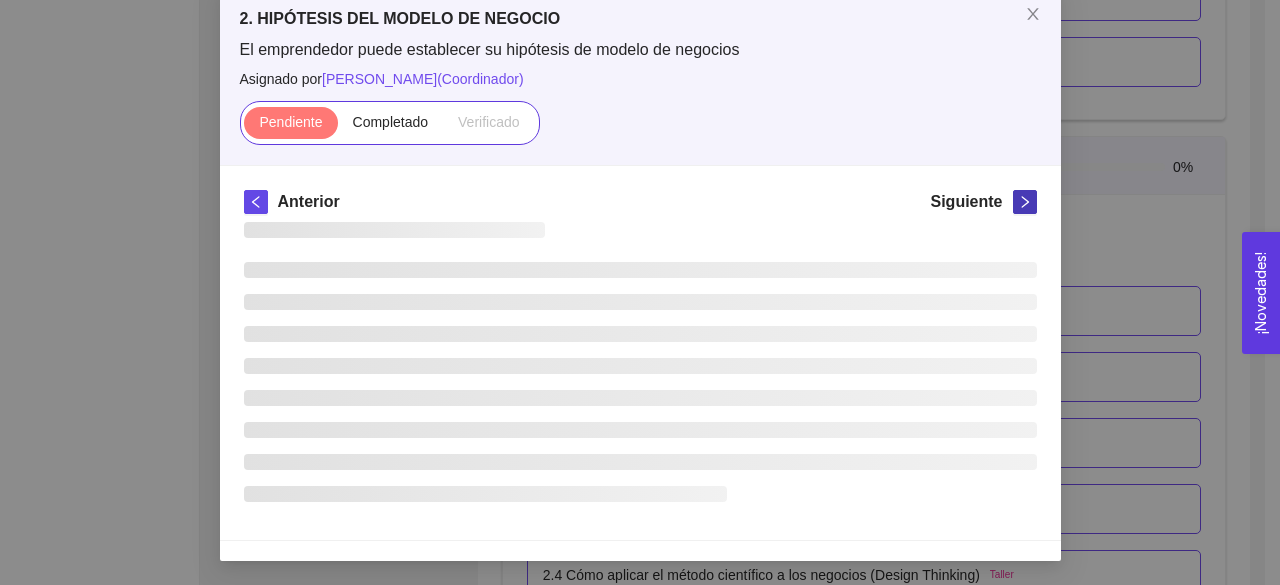 scroll, scrollTop: 232, scrollLeft: 0, axis: vertical 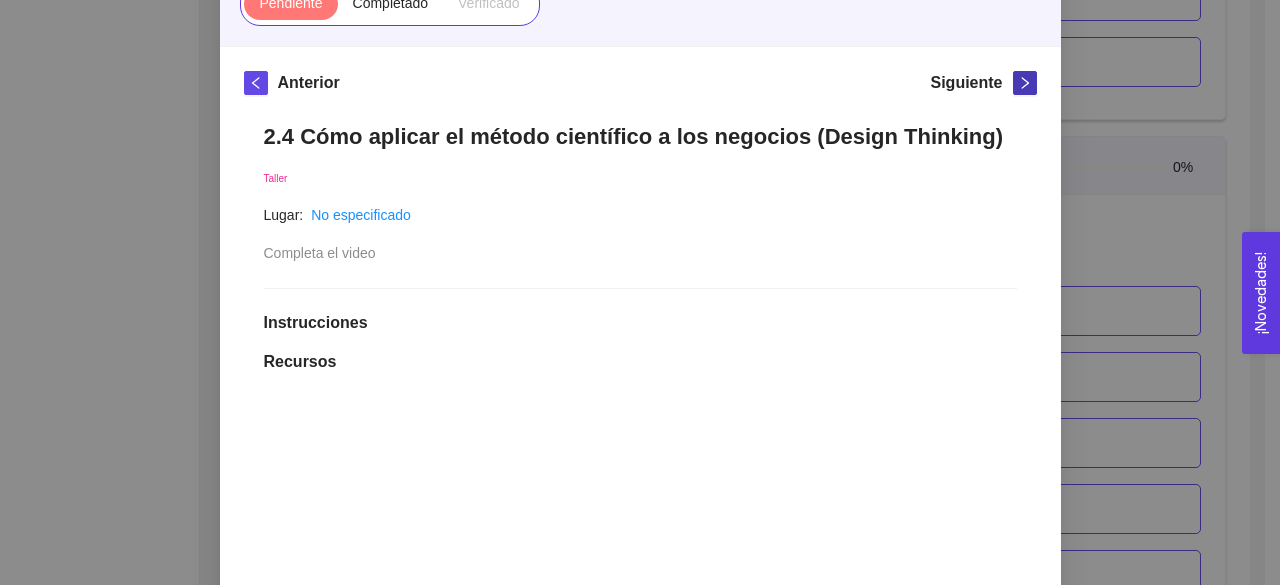 click at bounding box center (1025, 83) 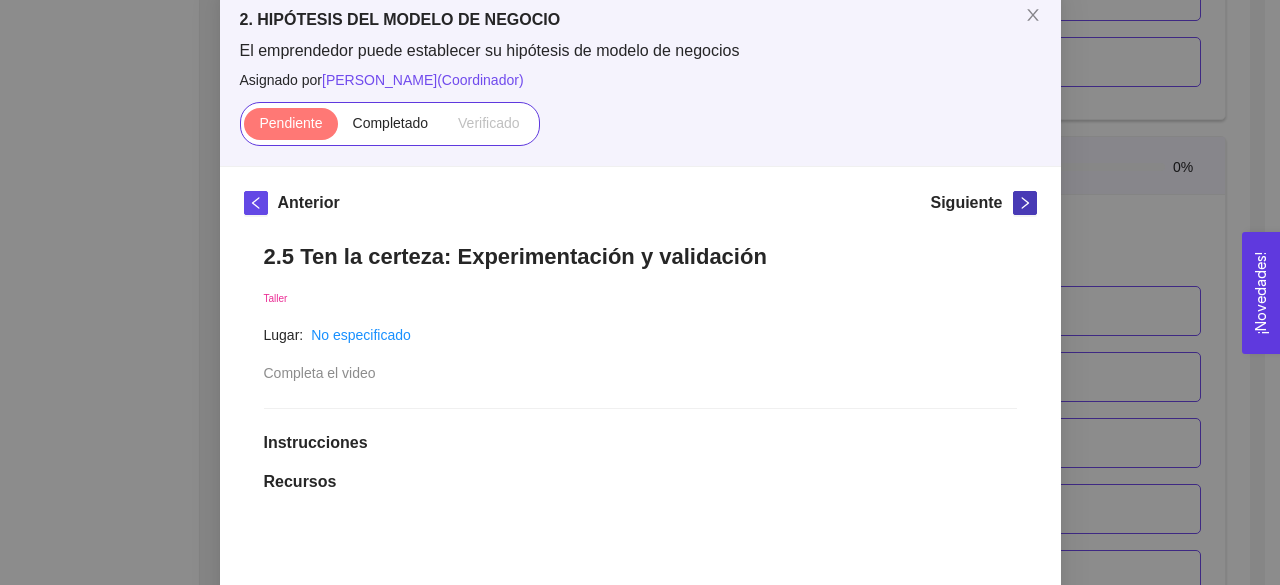 scroll, scrollTop: 232, scrollLeft: 0, axis: vertical 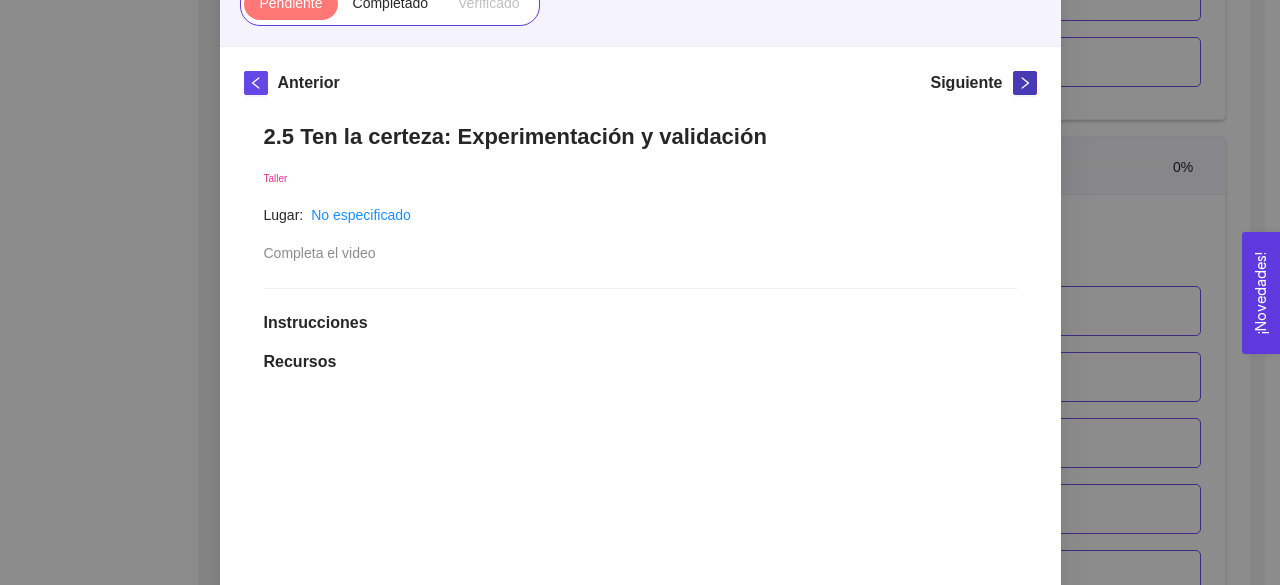 click 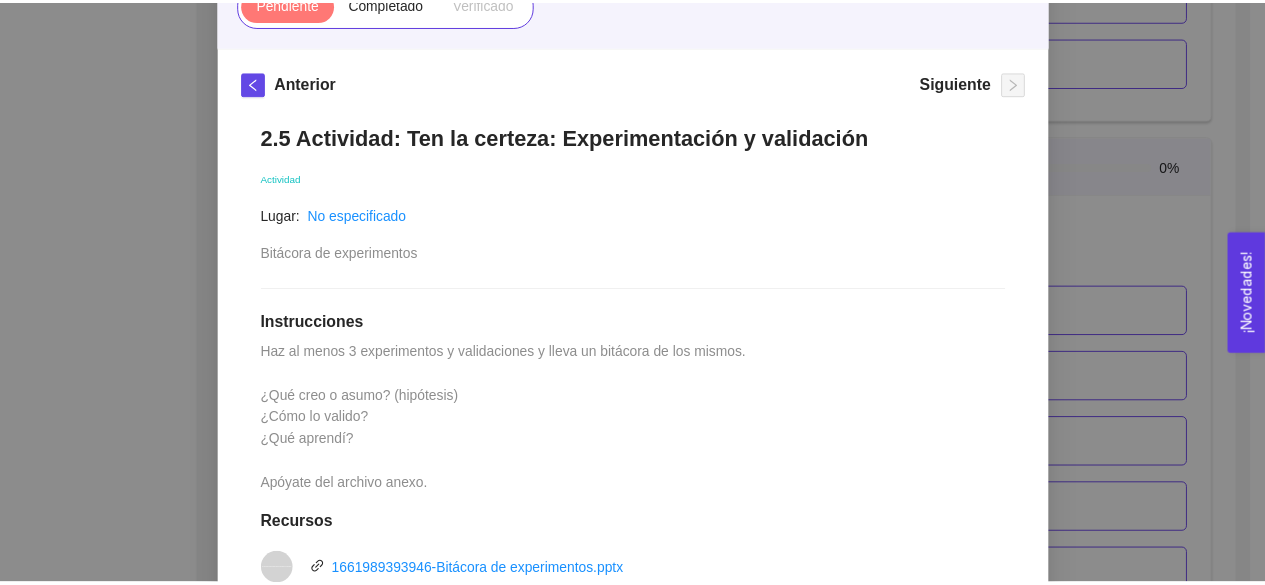 scroll, scrollTop: 0, scrollLeft: 0, axis: both 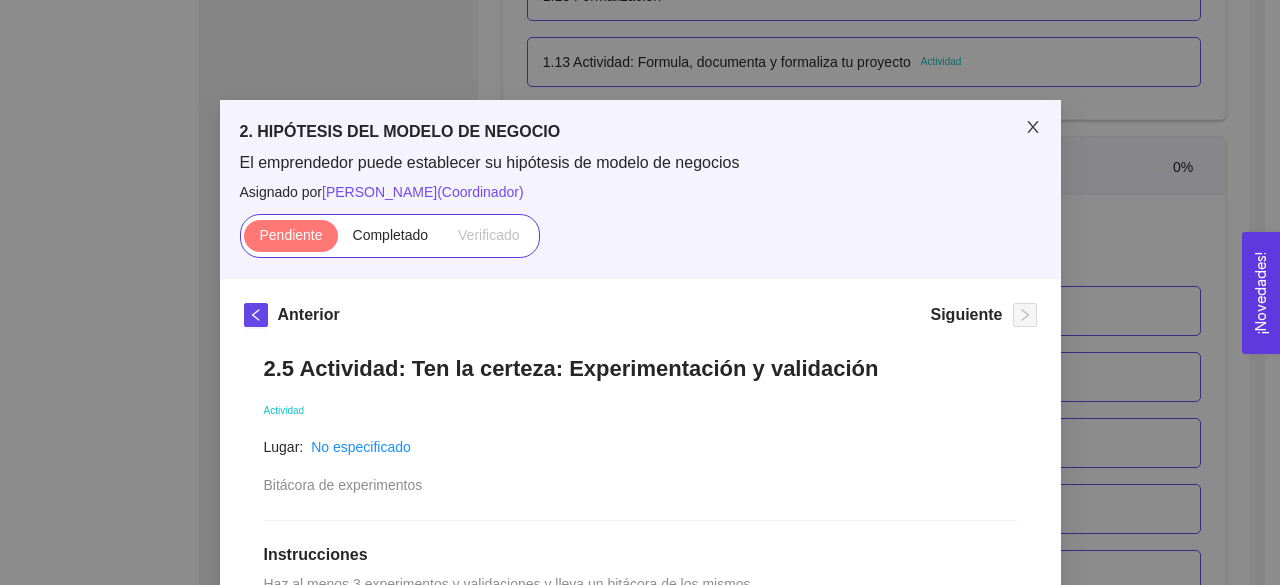 click 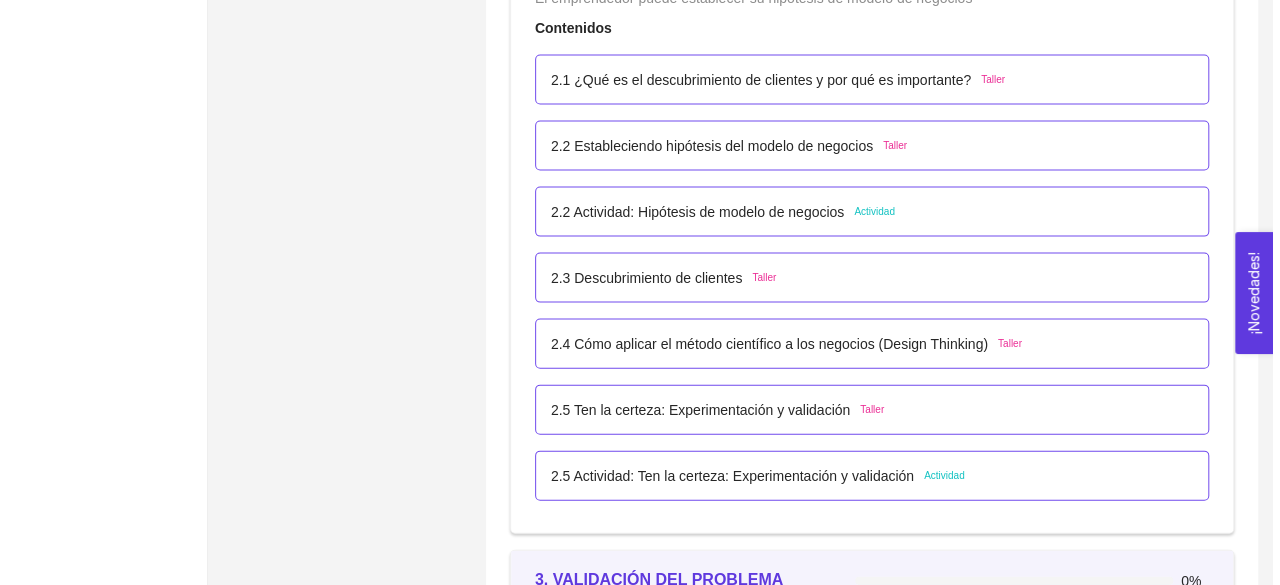 scroll, scrollTop: 2000, scrollLeft: 0, axis: vertical 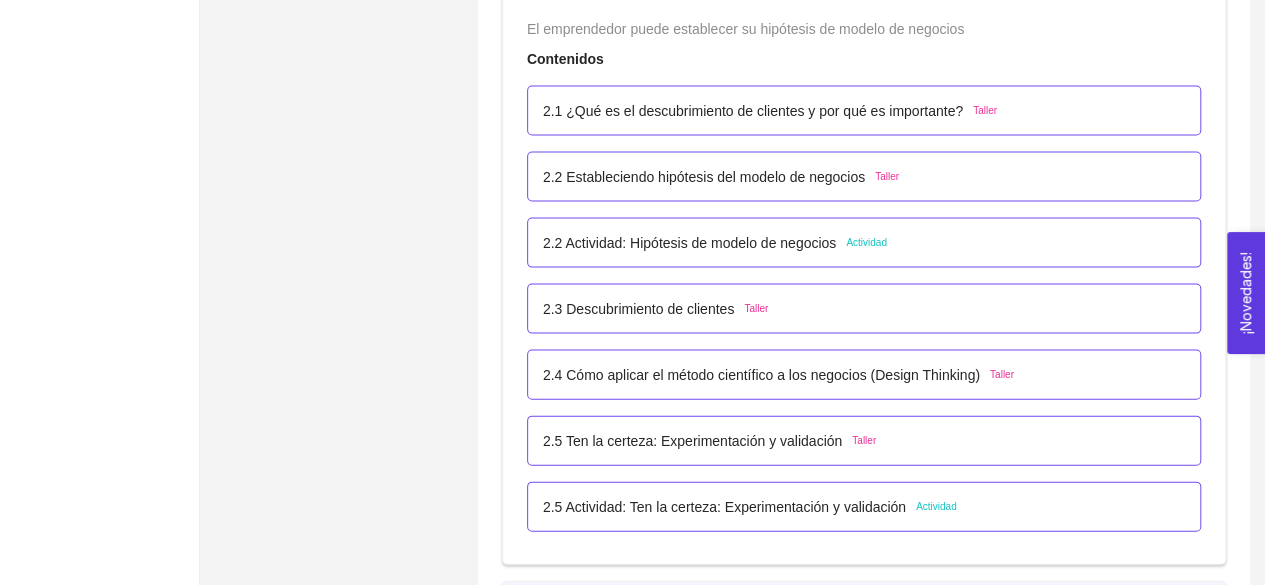 click on "2.2 Actividad: Hipótesis de modelo de negocios Actividad" at bounding box center (864, 243) 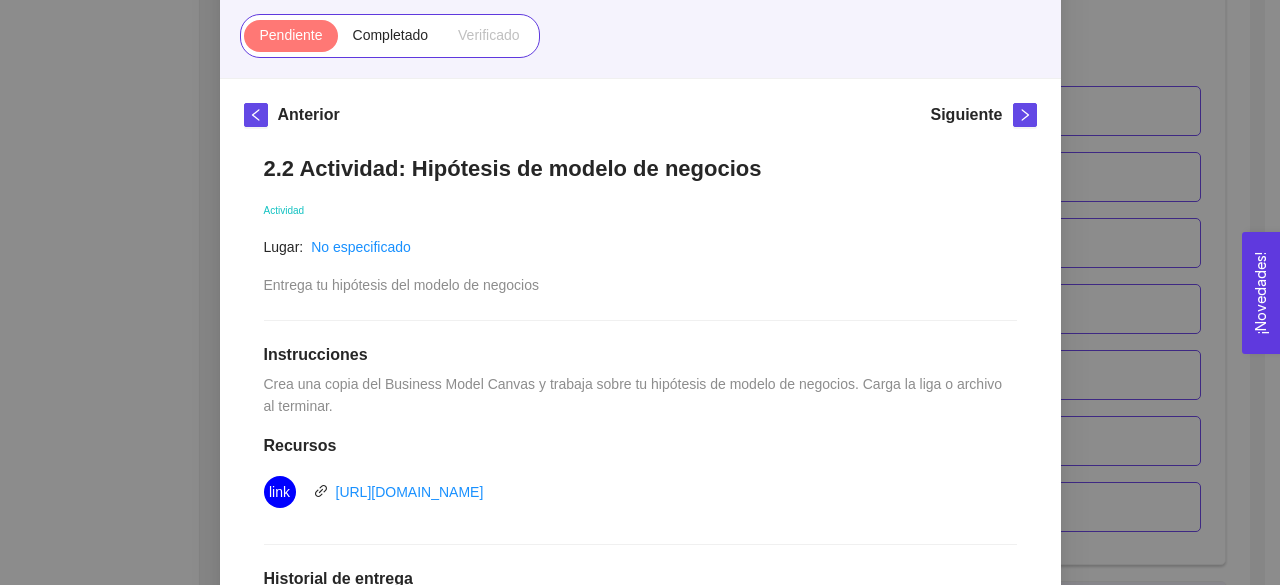 scroll, scrollTop: 300, scrollLeft: 0, axis: vertical 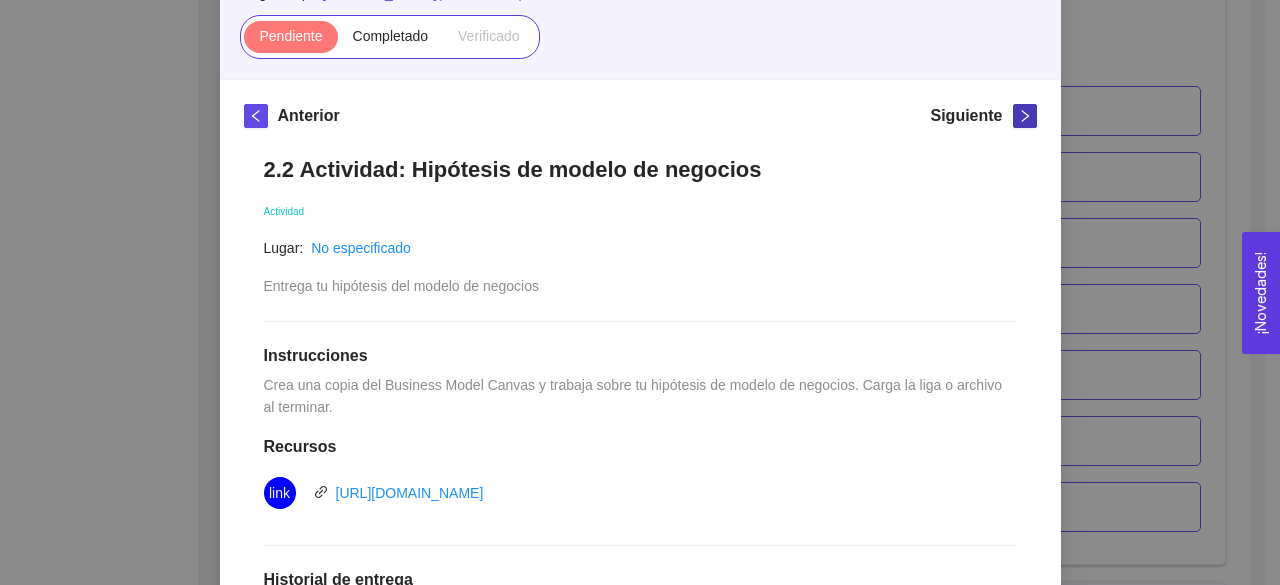 click 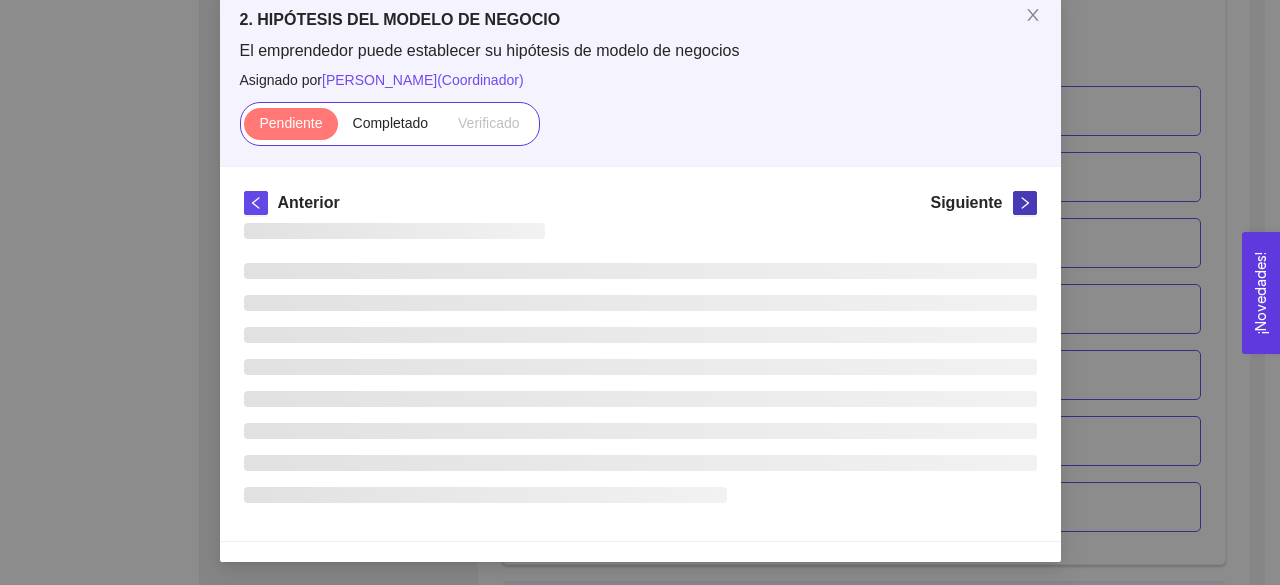 scroll, scrollTop: 199, scrollLeft: 0, axis: vertical 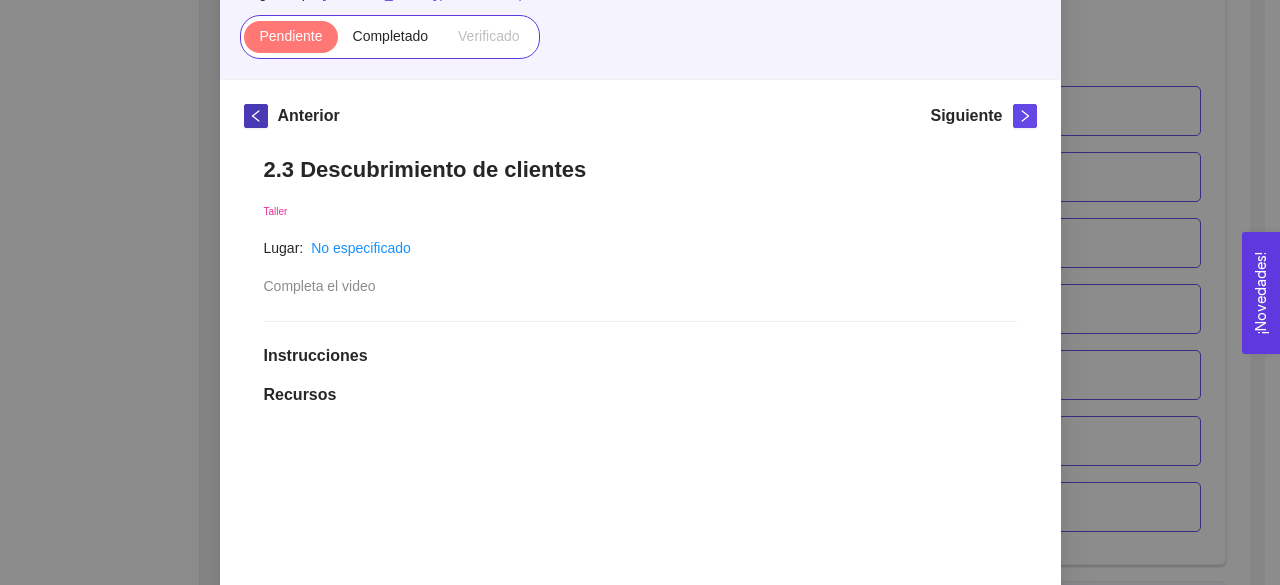 click at bounding box center (256, 116) 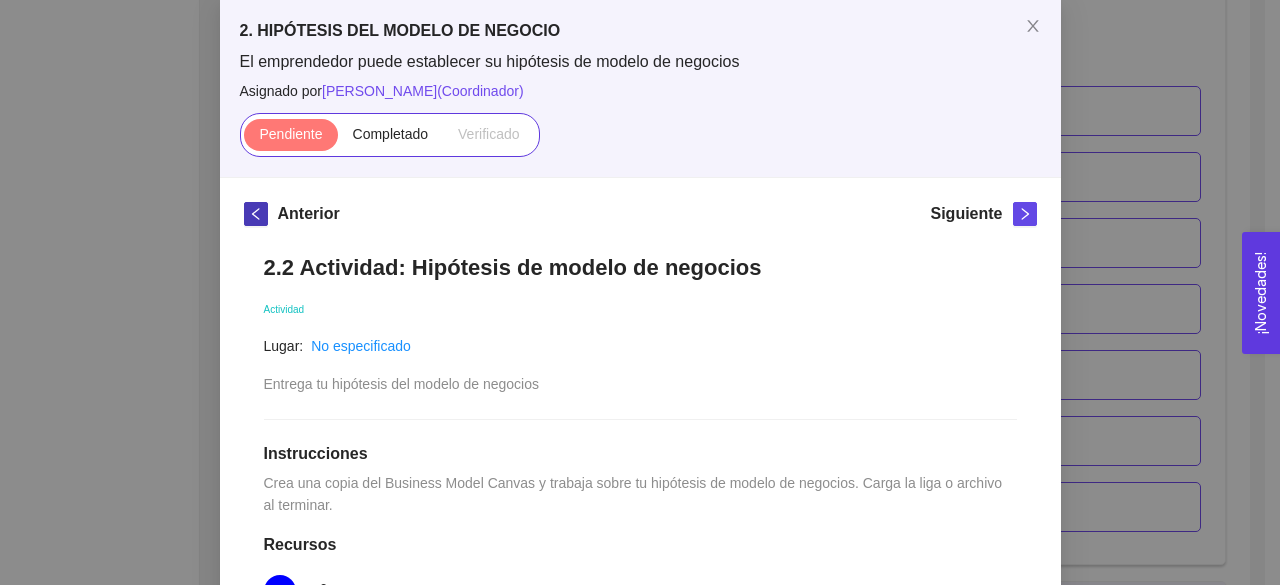 scroll, scrollTop: 99, scrollLeft: 0, axis: vertical 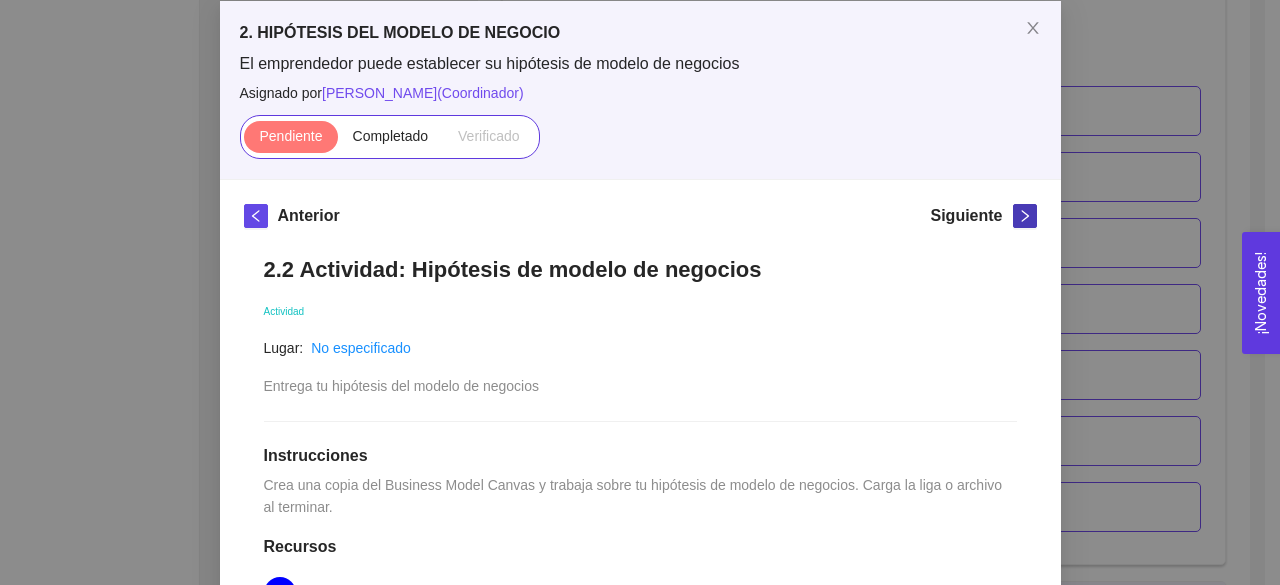 click 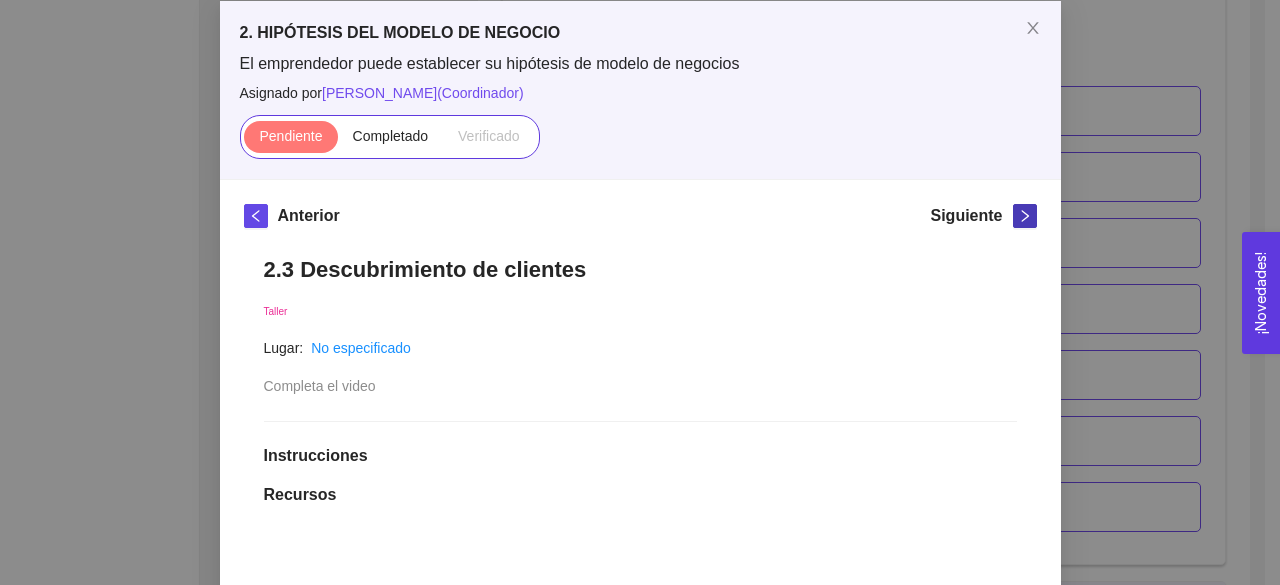 click 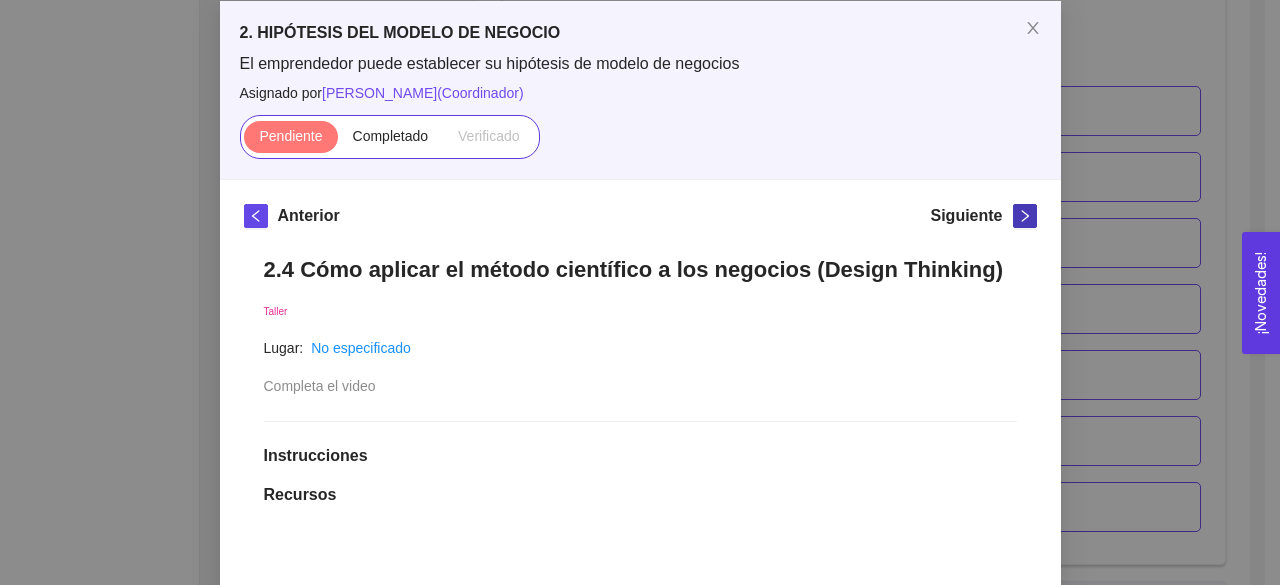 click 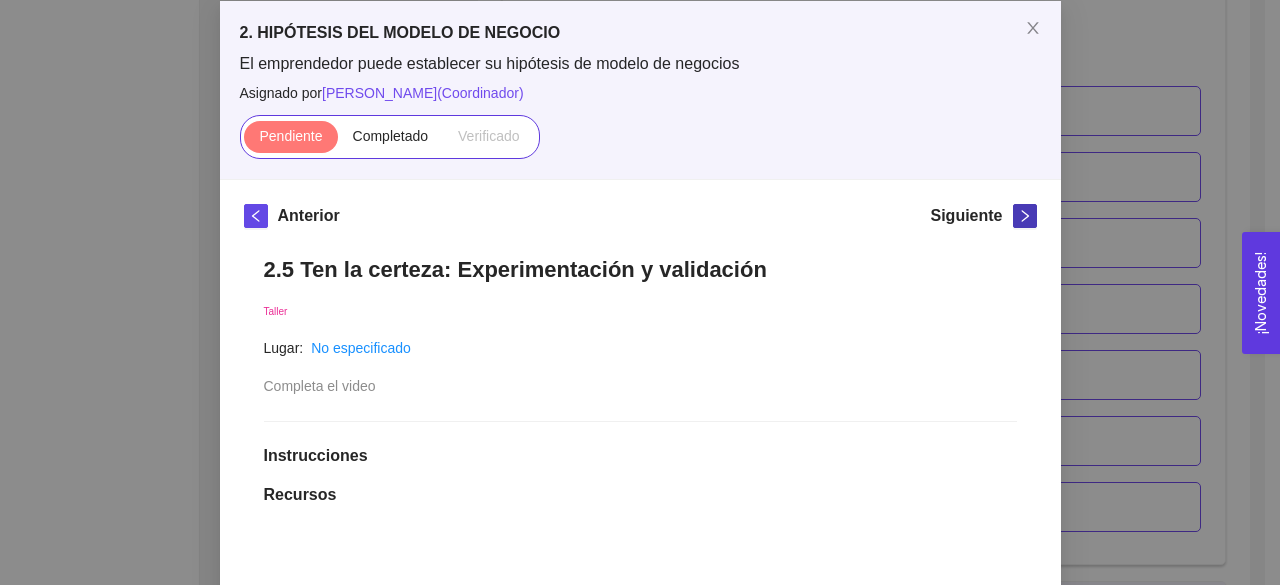 click 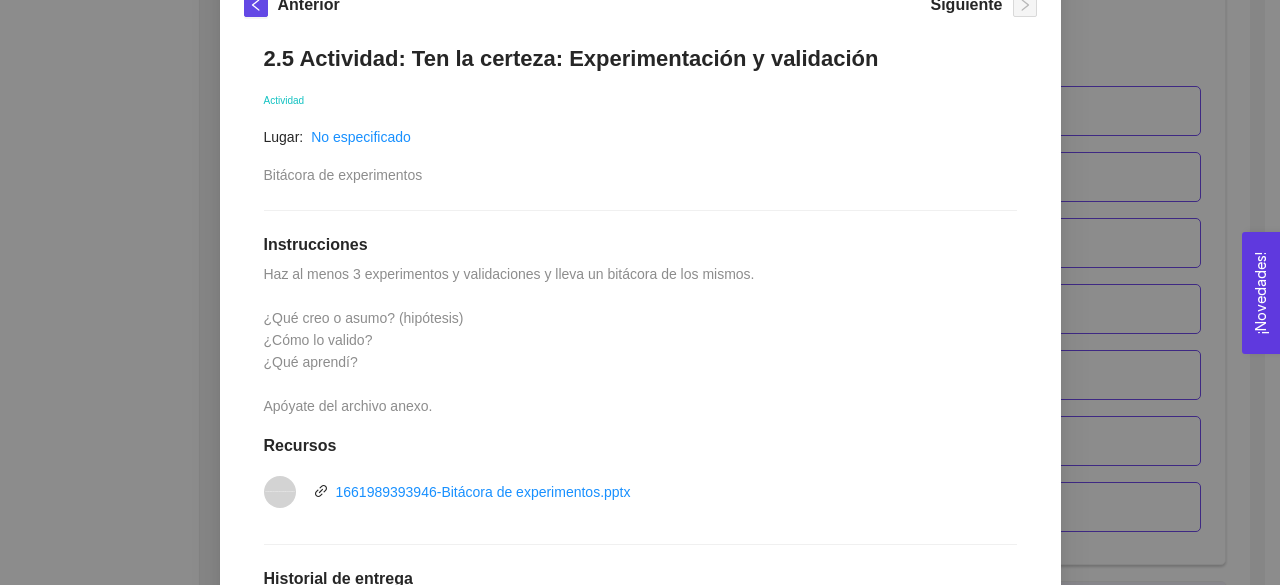 scroll, scrollTop: 0, scrollLeft: 0, axis: both 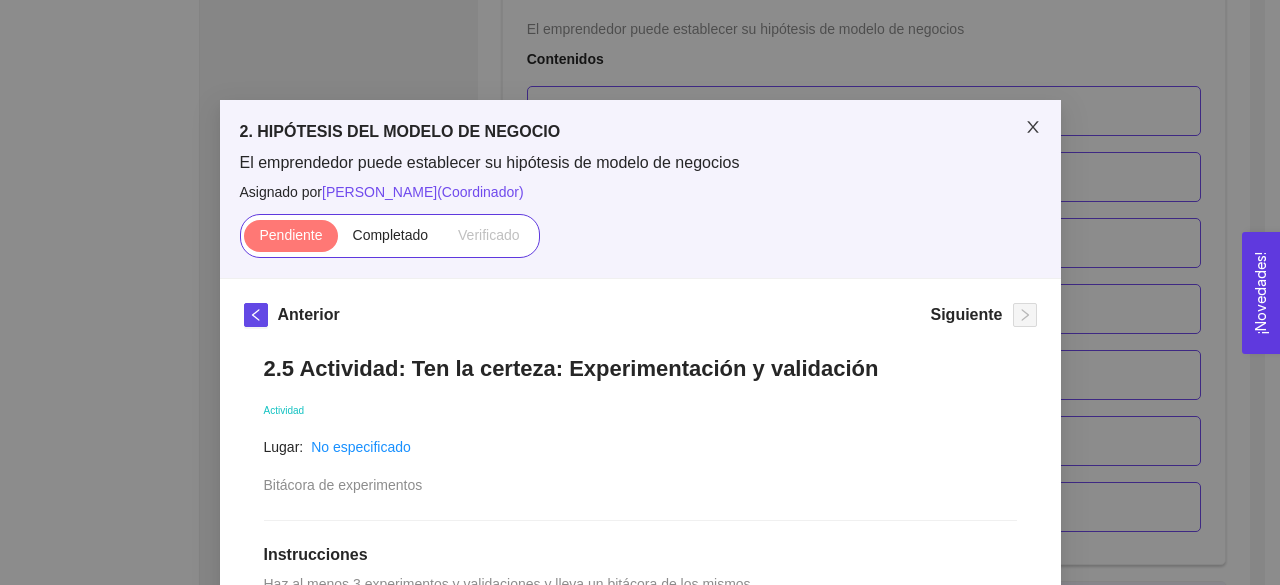 click at bounding box center [1033, 128] 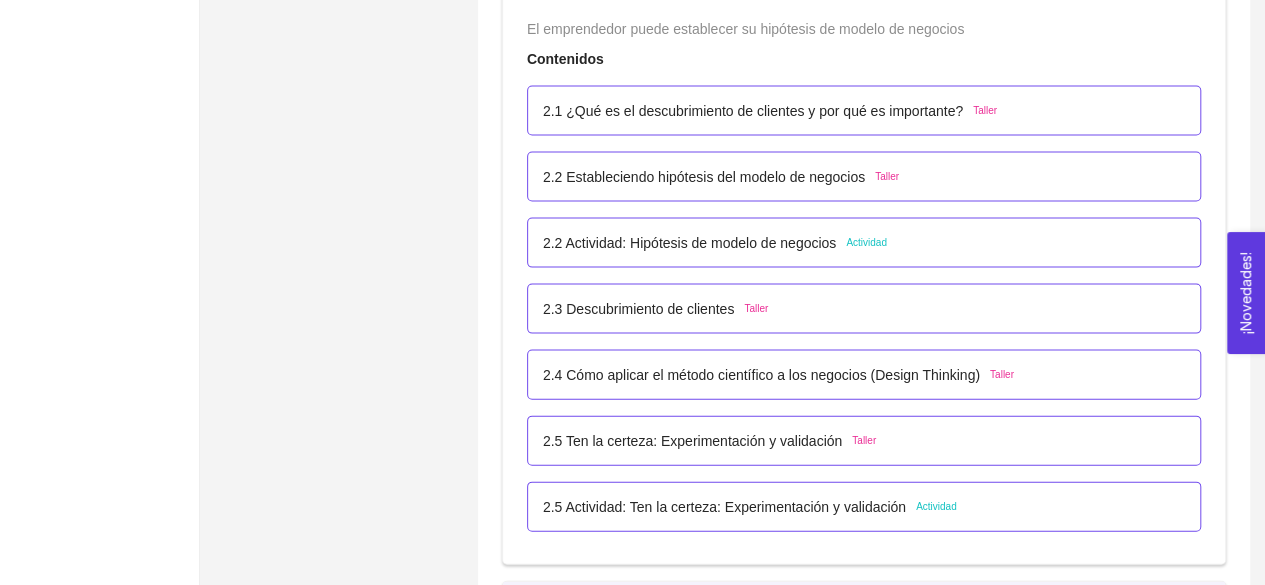 click on "2.2 Actividad: Hipótesis de modelo de negocios Actividad" at bounding box center [864, 243] 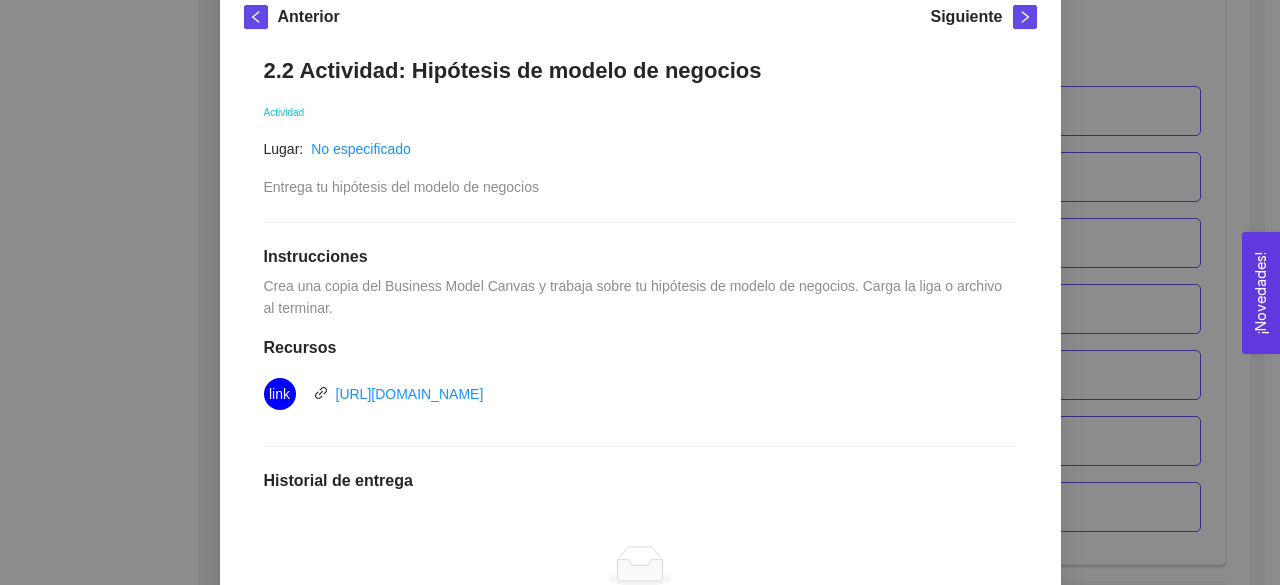 scroll, scrollTop: 300, scrollLeft: 0, axis: vertical 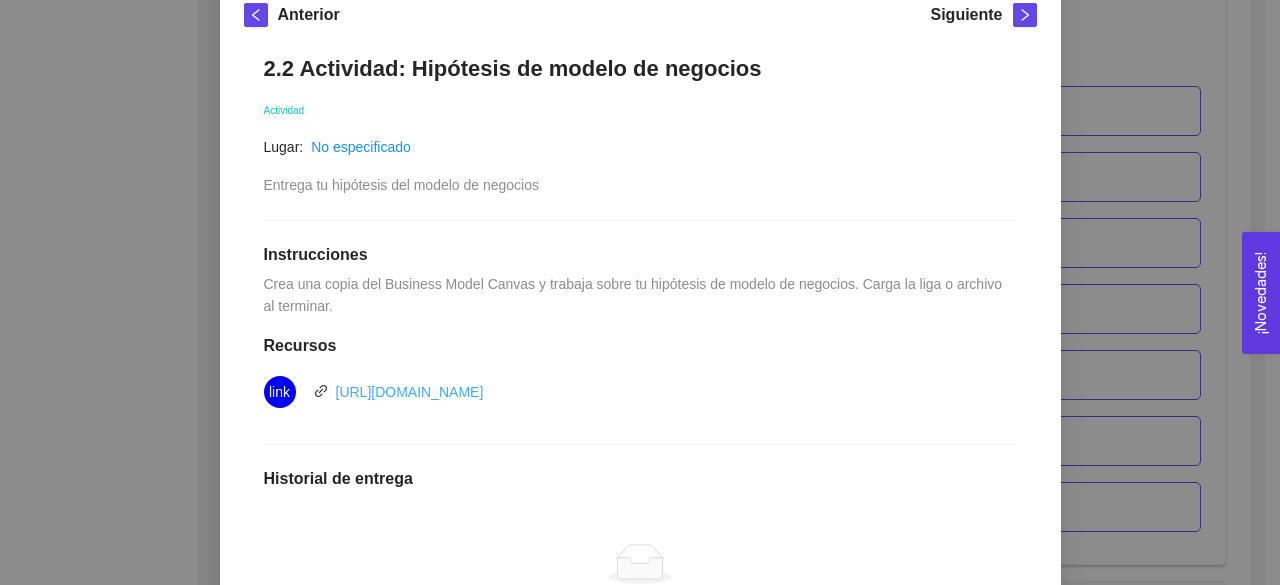 click on "[URL][DOMAIN_NAME]" at bounding box center [410, 392] 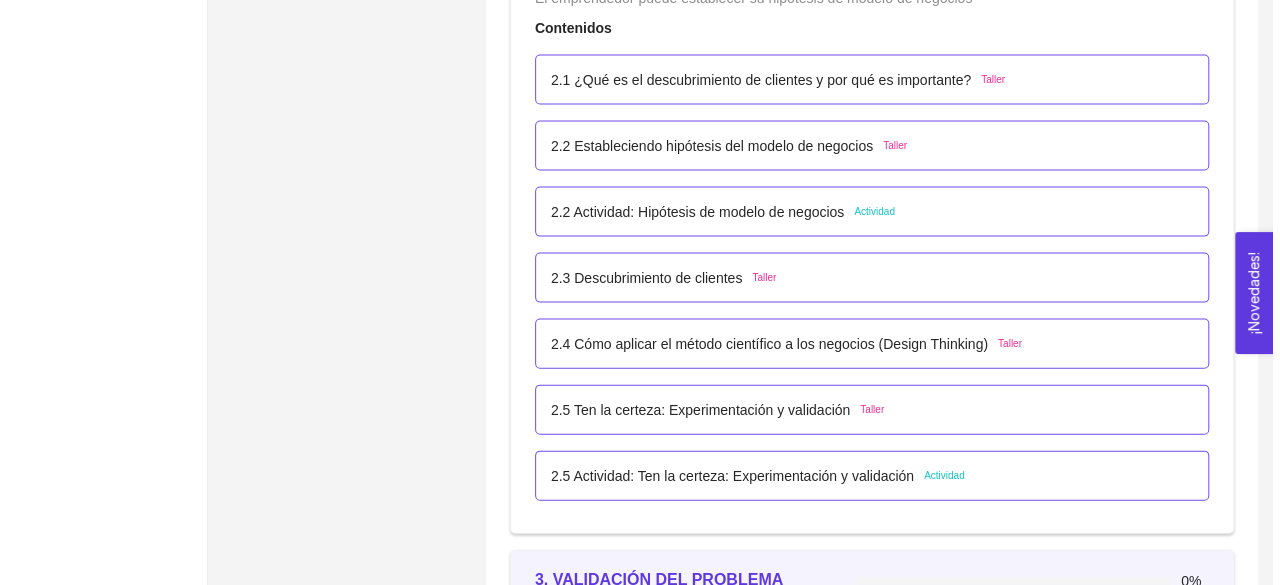 scroll, scrollTop: 2000, scrollLeft: 0, axis: vertical 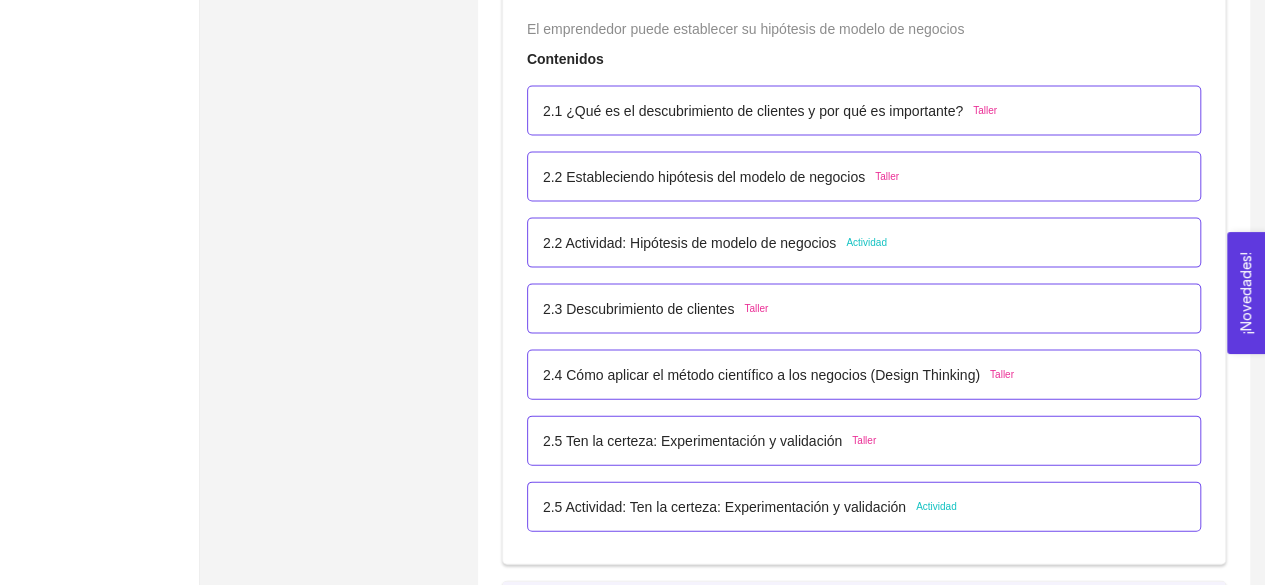 click on "2.2 Actividad: Hipótesis de modelo de negocios" at bounding box center [689, 243] 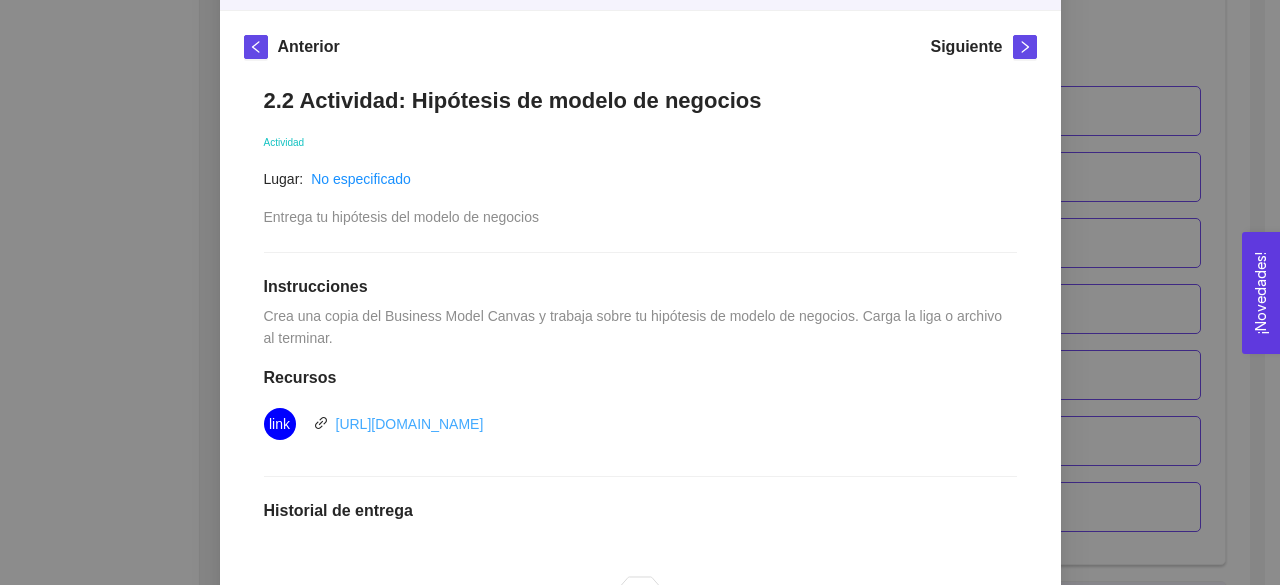 scroll, scrollTop: 300, scrollLeft: 0, axis: vertical 